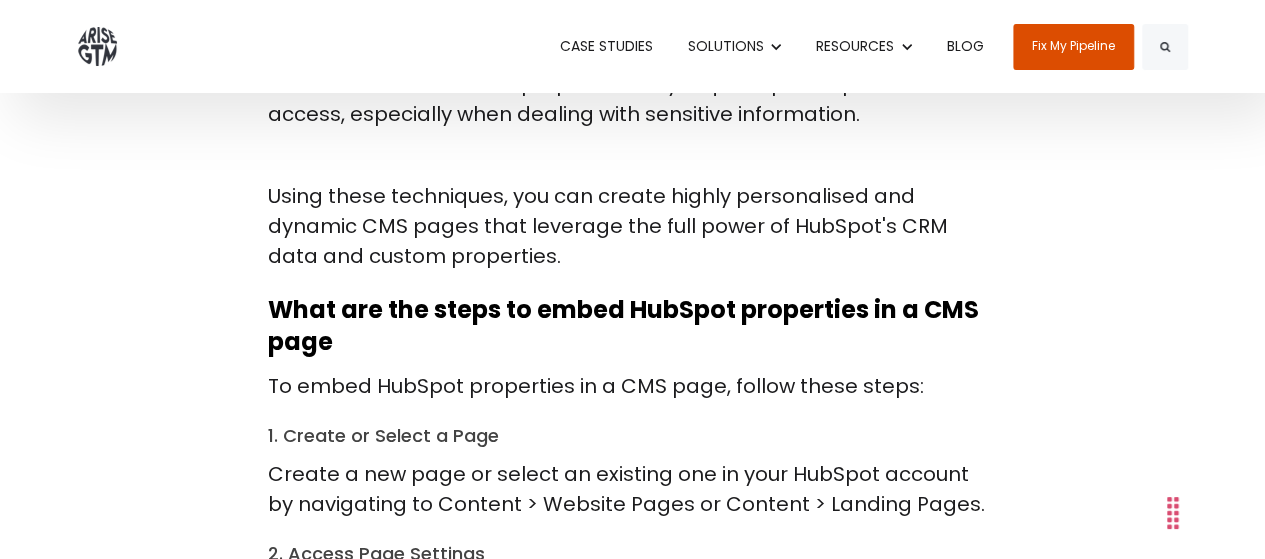 scroll, scrollTop: 6013, scrollLeft: 0, axis: vertical 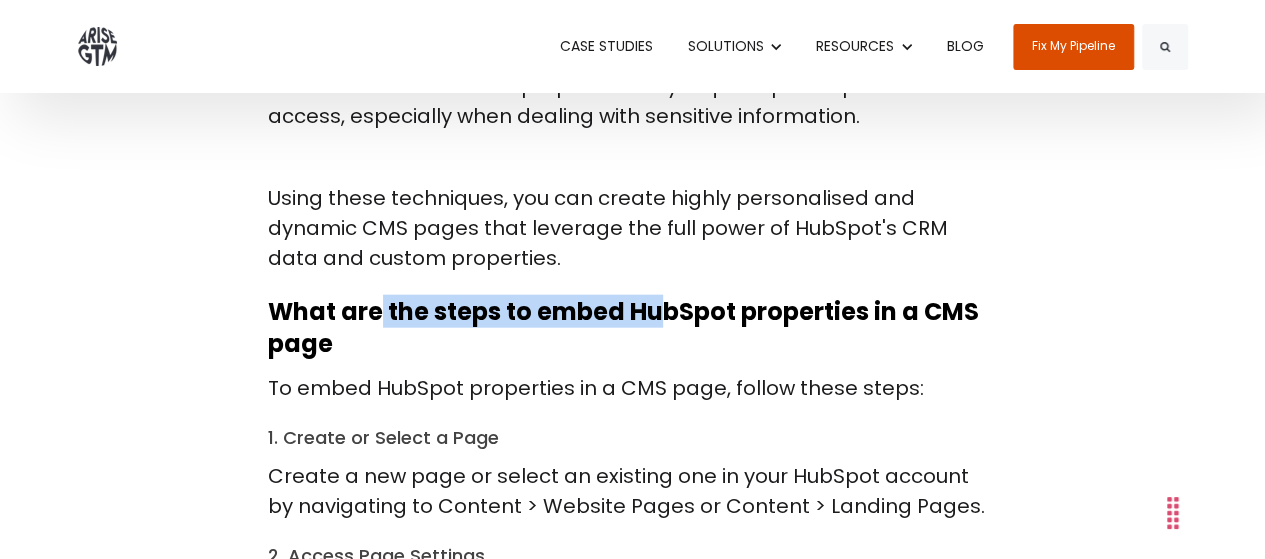 drag, startPoint x: 374, startPoint y: 235, endPoint x: 658, endPoint y: 235, distance: 284 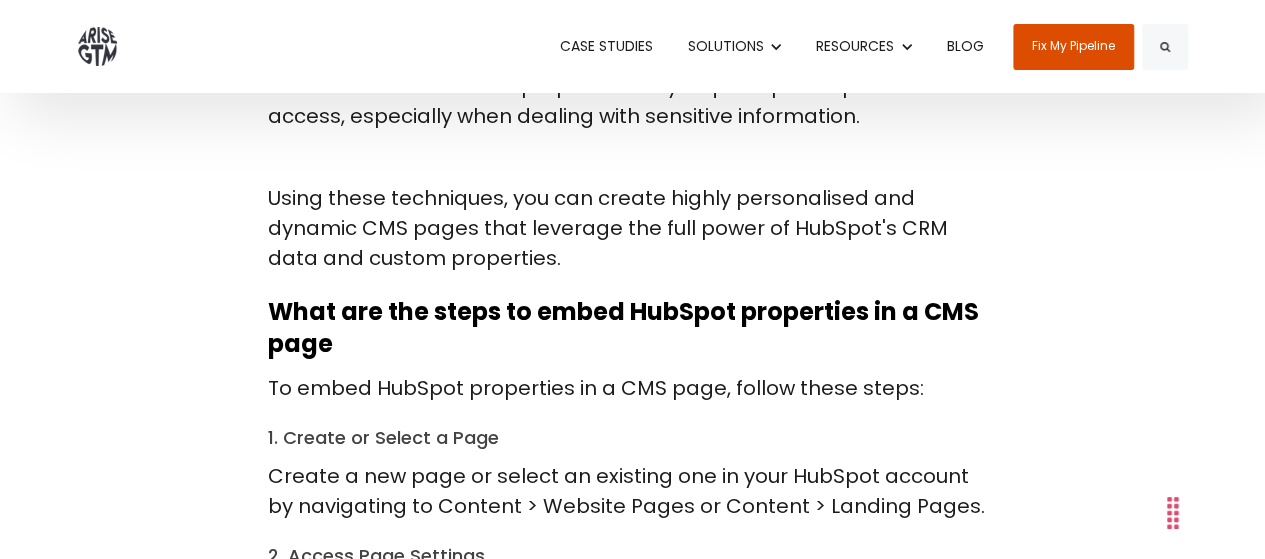 click on "Using these techniques, you can create highly personalised and dynamic CMS pages that leverage the full power of HubSpot's CRM data and custom properties." at bounding box center [633, 228] 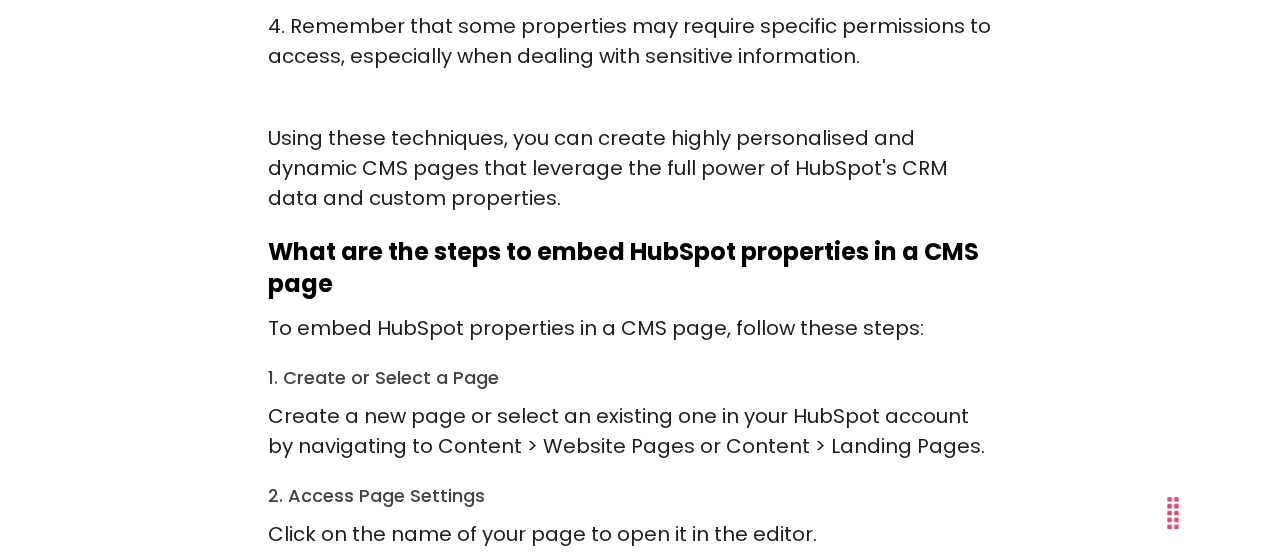 scroll, scrollTop: 6113, scrollLeft: 0, axis: vertical 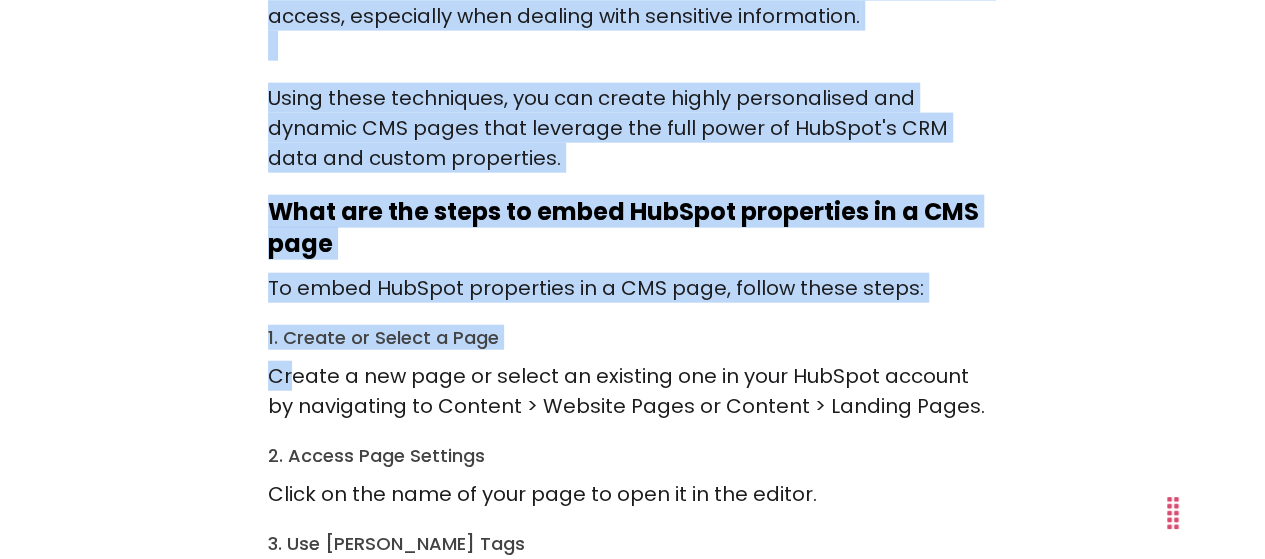 drag, startPoint x: 296, startPoint y: 319, endPoint x: 602, endPoint y: 377, distance: 311.44824 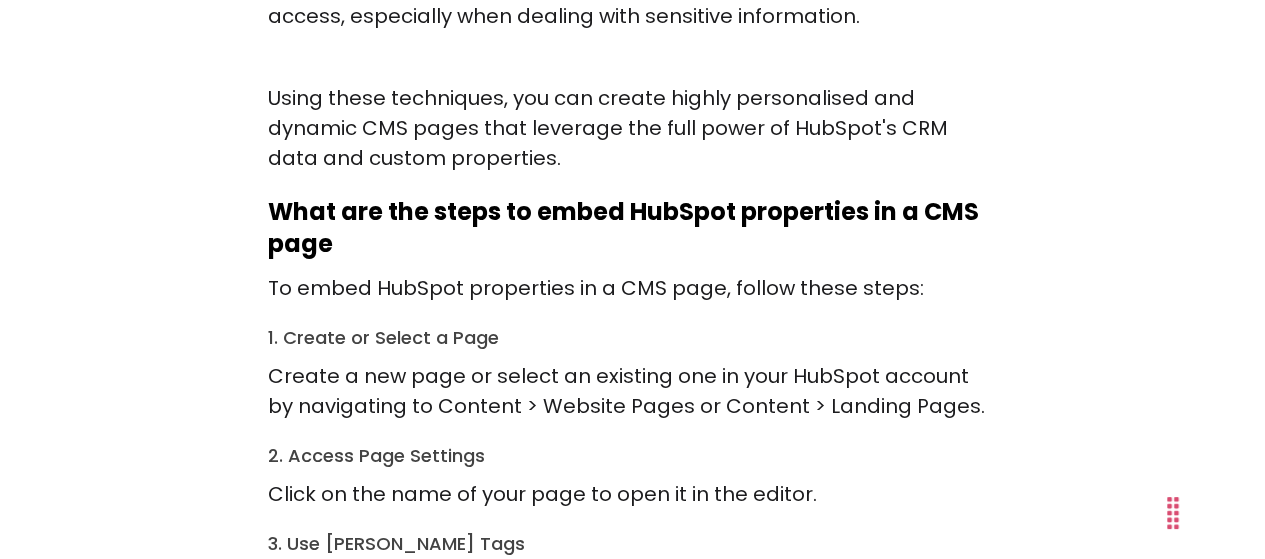 click on "2. Access Page Settings" at bounding box center (633, 456) 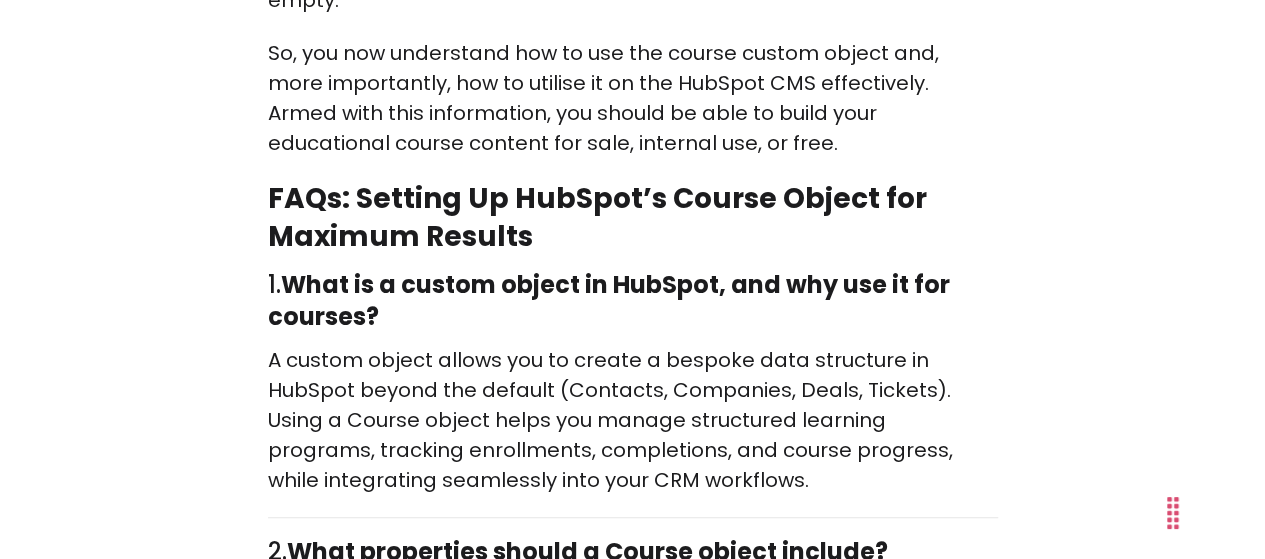 scroll, scrollTop: 8013, scrollLeft: 0, axis: vertical 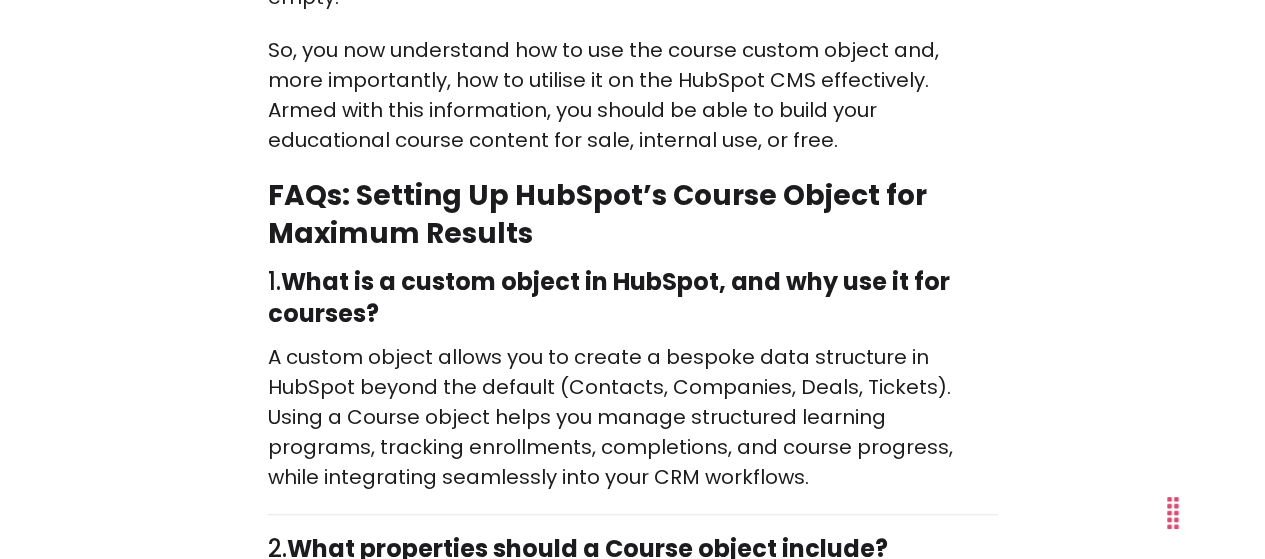 click on "1.  What is a custom object in HubSpot, and why use it for courses?" at bounding box center (633, 298) 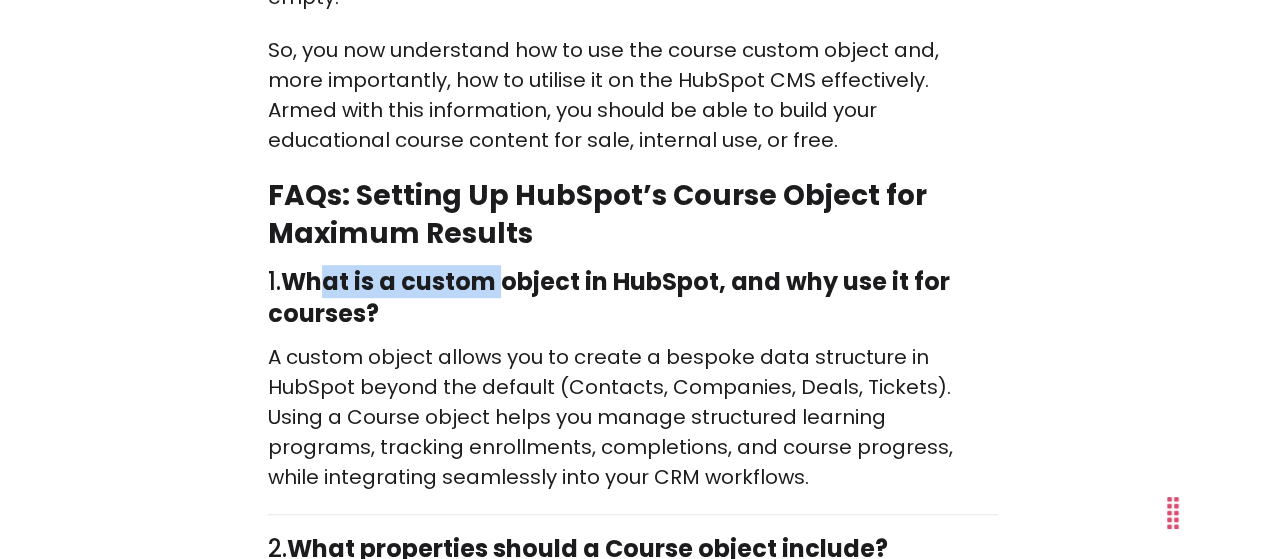 drag, startPoint x: 330, startPoint y: 218, endPoint x: 559, endPoint y: 223, distance: 229.05458 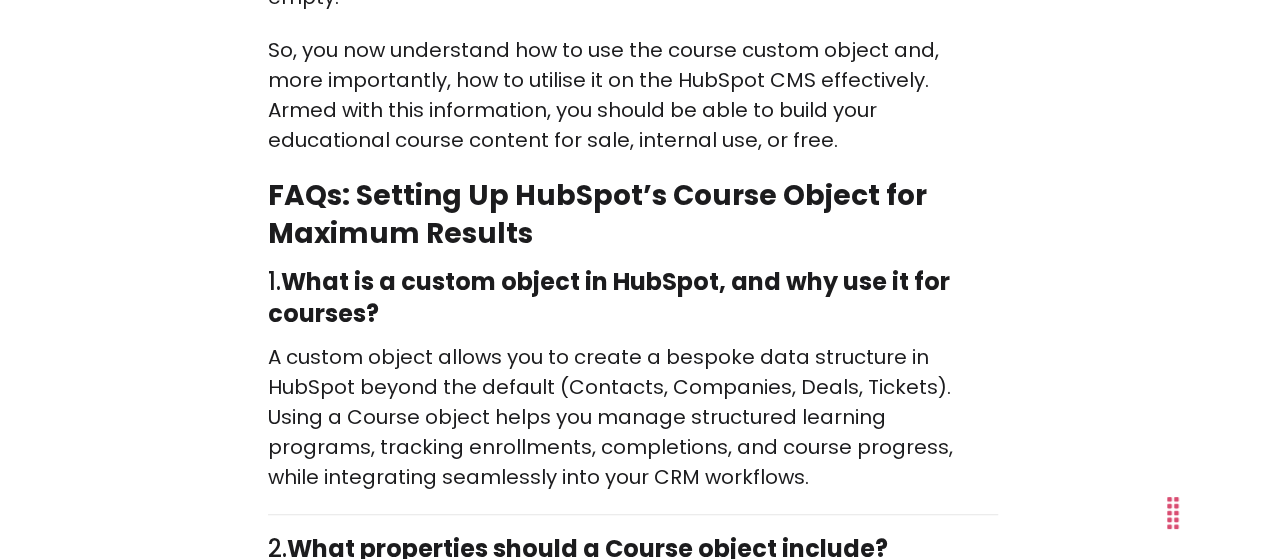 click on "What is a custom object in HubSpot, and why use it for courses?" at bounding box center [609, 297] 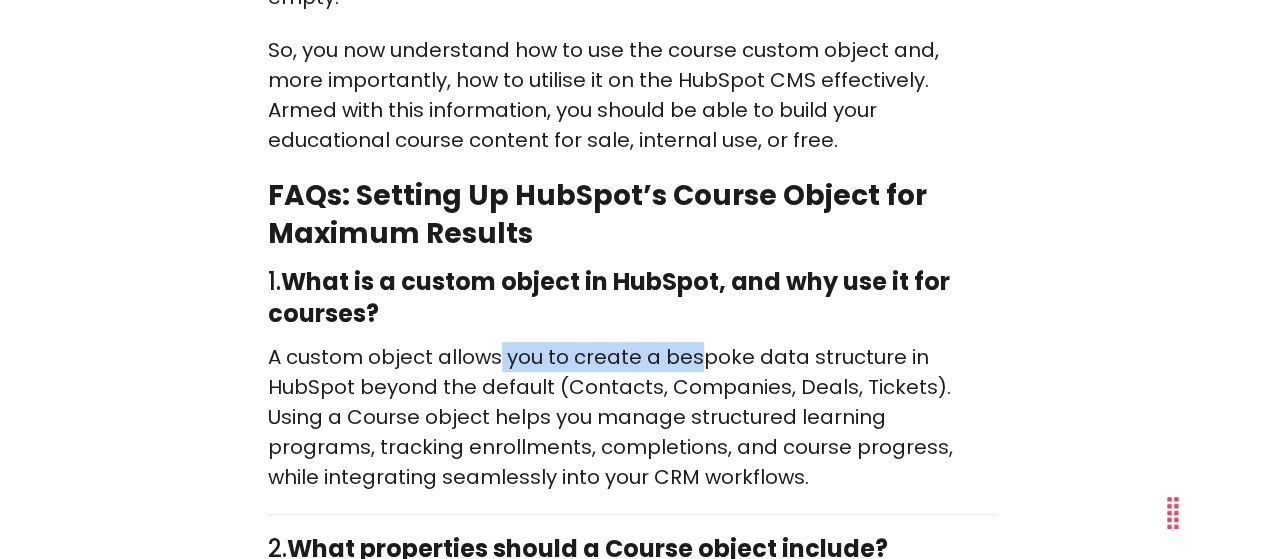drag, startPoint x: 494, startPoint y: 296, endPoint x: 714, endPoint y: 296, distance: 220 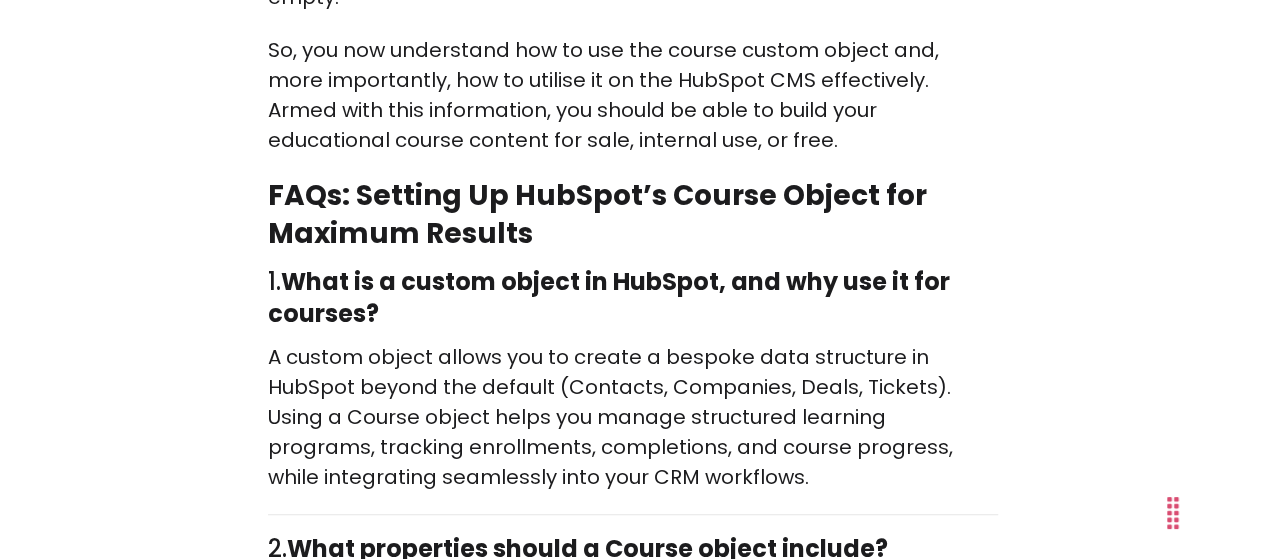 click on "A custom object allows you to create a bespoke data structure in HubSpot beyond the default (Contacts, Companies, Deals, Tickets). Using a Course object helps you manage structured learning programs, tracking enrollments, completions, and course progress, while integrating seamlessly into your CRM workflows." at bounding box center (633, 417) 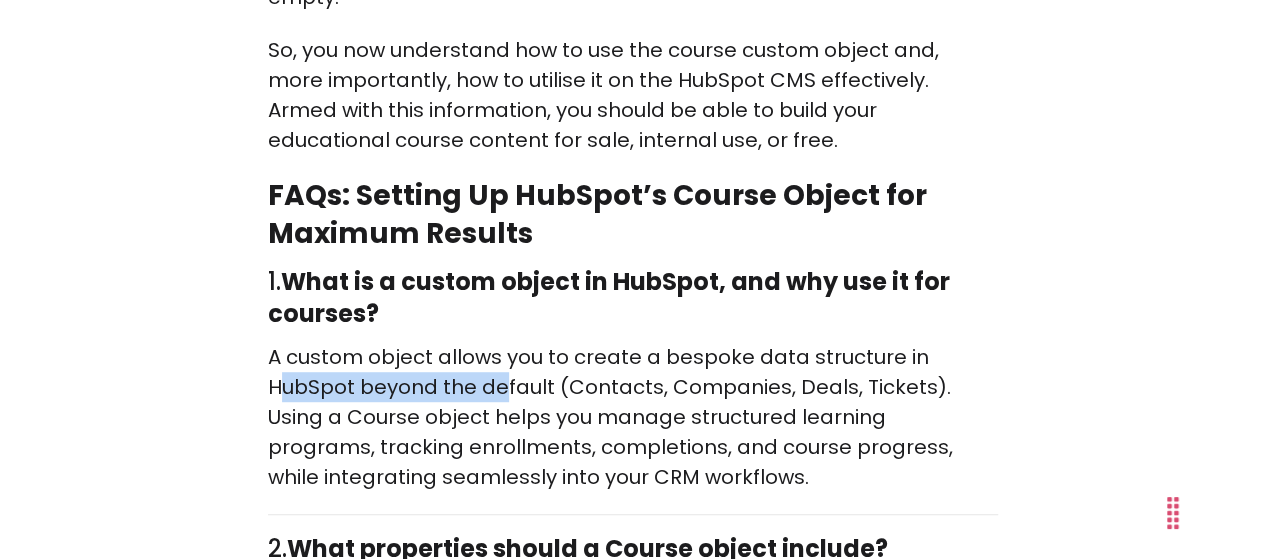 drag, startPoint x: 344, startPoint y: 327, endPoint x: 512, endPoint y: 327, distance: 168 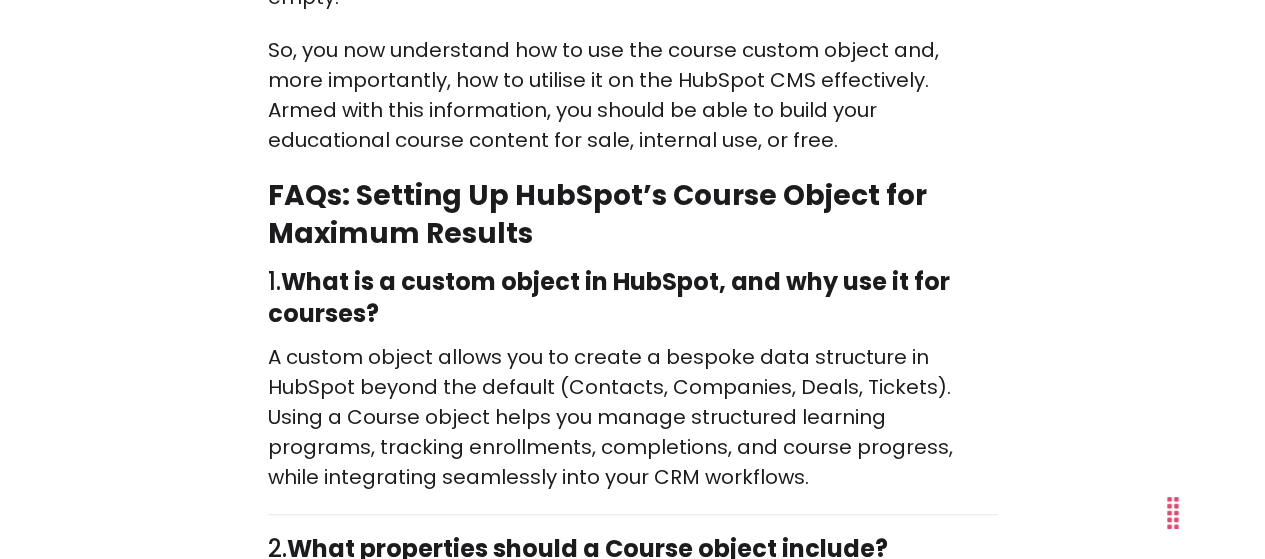 click on "A custom object allows you to create a bespoke data structure in HubSpot beyond the default (Contacts, Companies, Deals, Tickets). Using a Course object helps you manage structured learning programs, tracking enrollments, completions, and course progress, while integrating seamlessly into your CRM workflows." at bounding box center [633, 417] 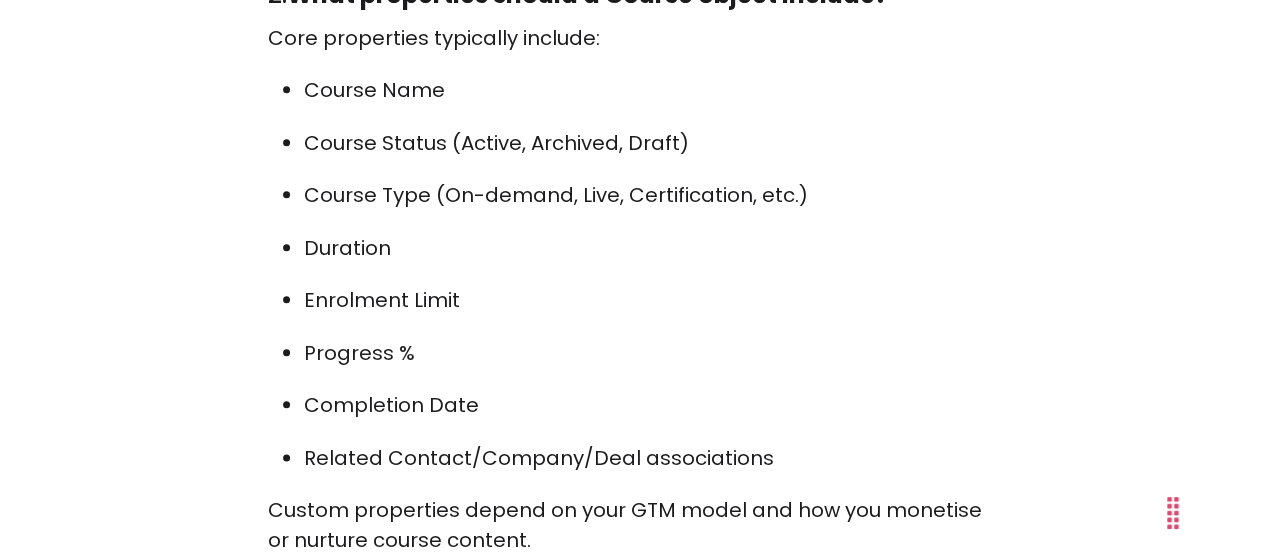 scroll, scrollTop: 8613, scrollLeft: 0, axis: vertical 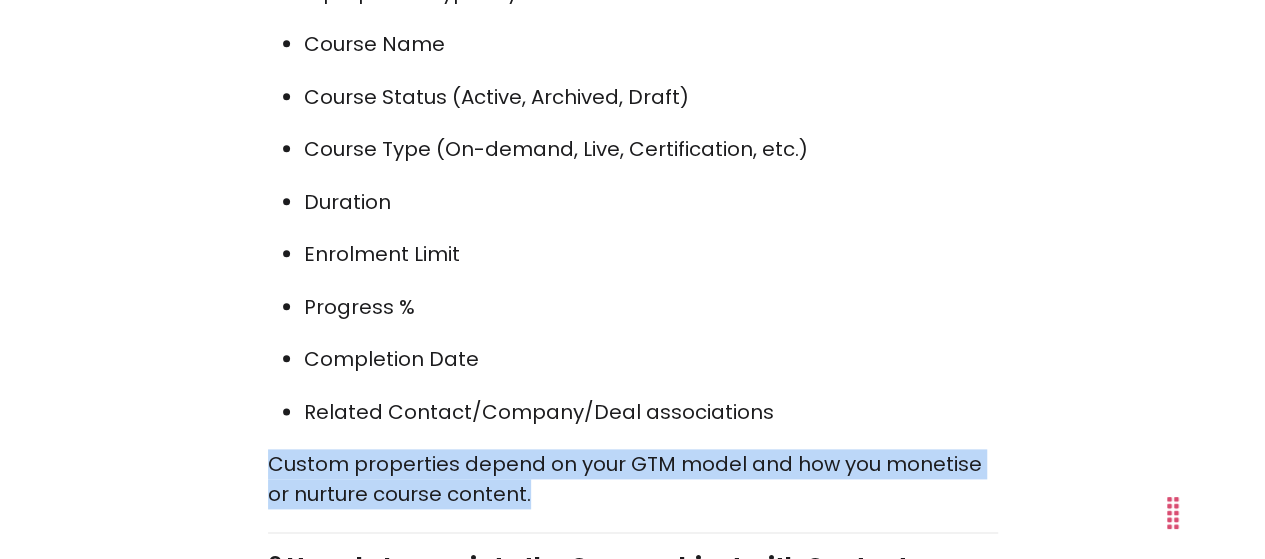 drag, startPoint x: 504, startPoint y: 424, endPoint x: 257, endPoint y: 388, distance: 249.6097 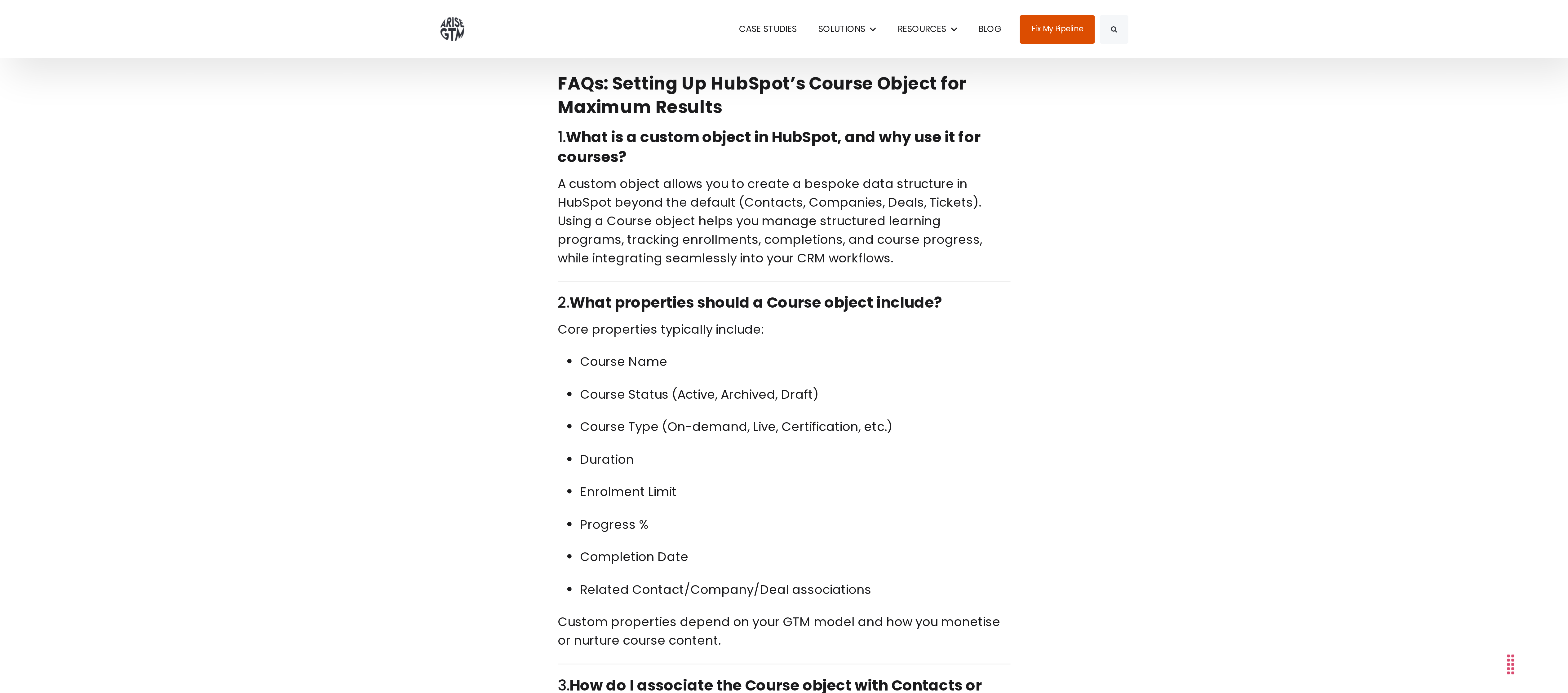 scroll, scrollTop: 2482, scrollLeft: 0, axis: vertical 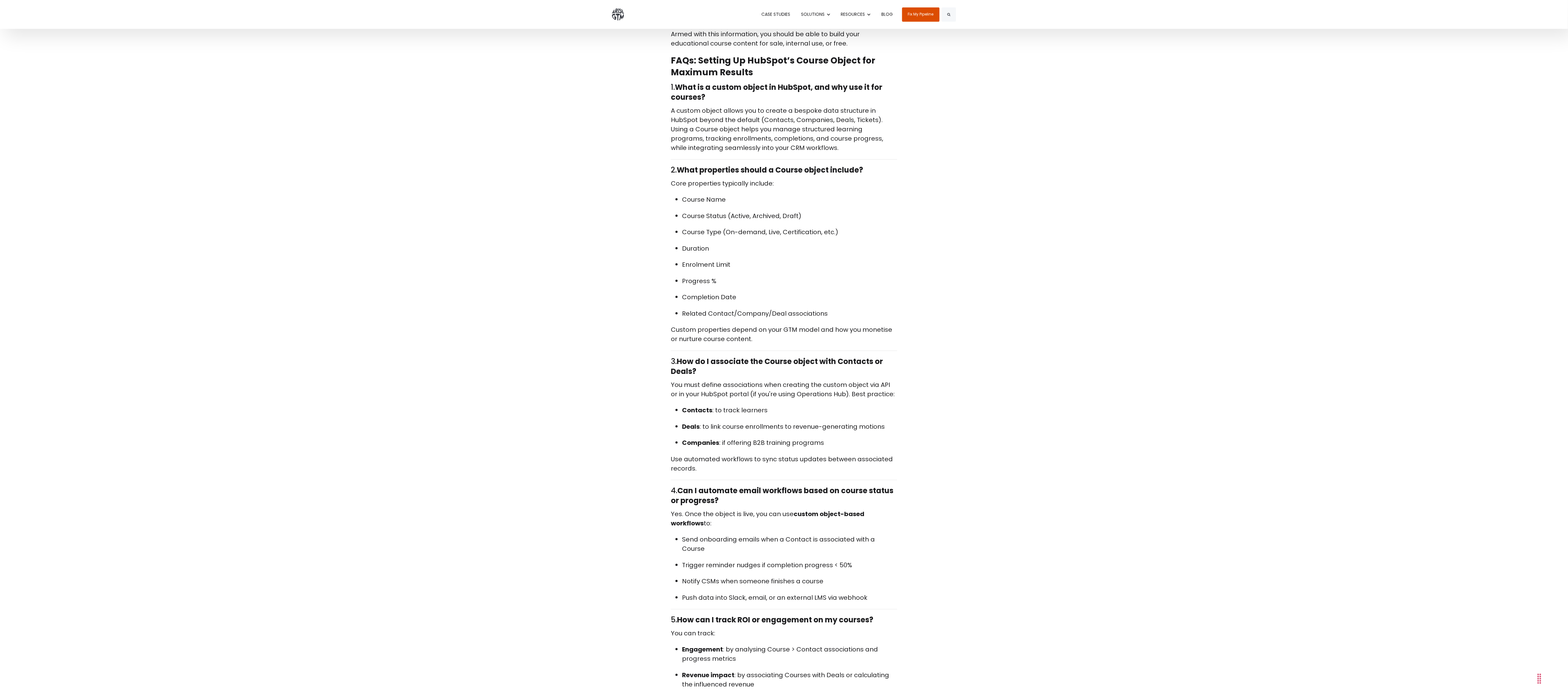 click on "In the rounds of updates and features that HubSpot is shipping, in late 2024, they added an object library. This library contains four new and optionally activated objects: Appointments, Courses, Listings (property), and Services.
In this article, I want to focus on the course object, which has multiple use cases. The most apparent are internal training courses and employee onboarding. So, let’s get into it.
How to fully set up your HubSpot Courses Object
If you want to use the custom object for courses in HubSpot CRM, you would need several key properties to manage and track course-related information effectively. Here are some essential properties to consider:
Core Course Information
Course Name:  This is the primary display property that identifies the course. It's crucial for quick recognition and searching.
Course Code:  A unique identifier for each course, useful for internal reference and integration with other systems.
Description:
Duration:" at bounding box center [784, -493] 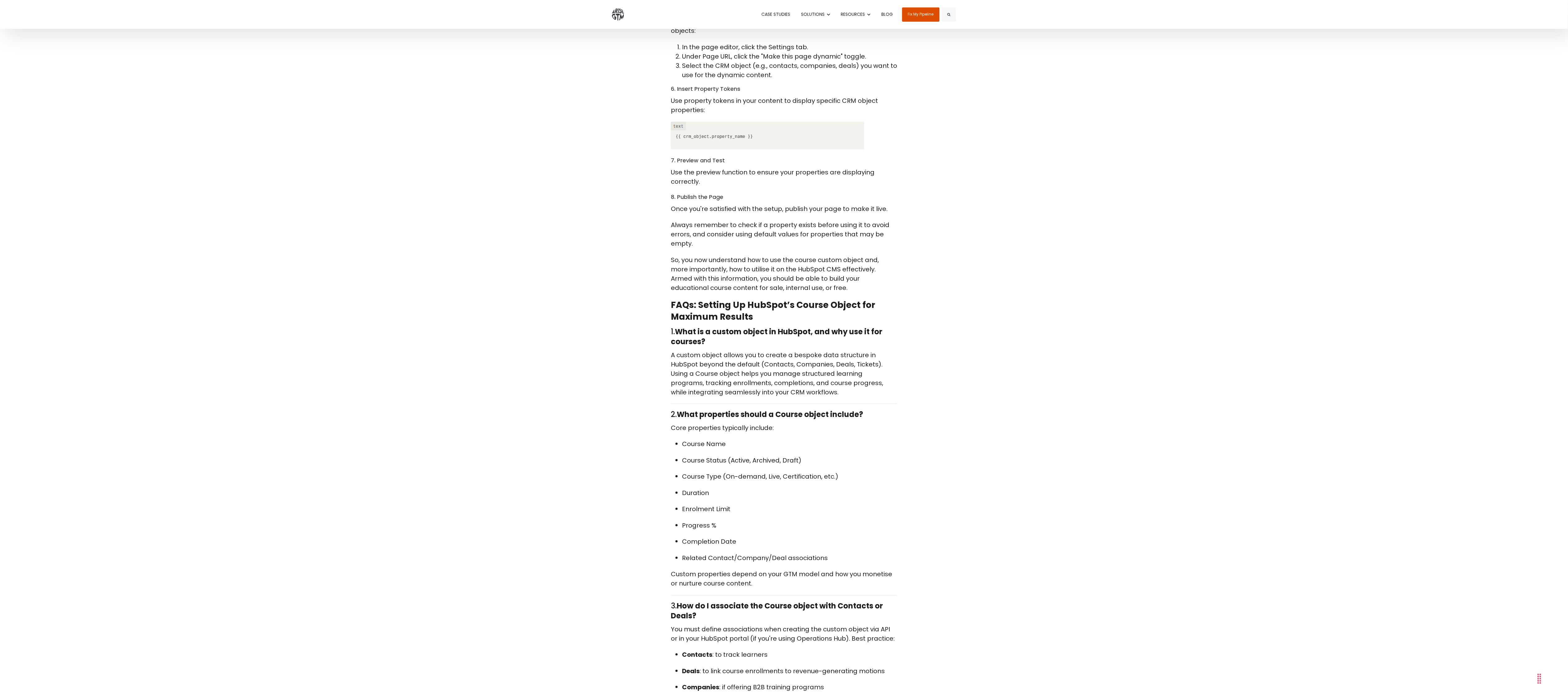 scroll, scrollTop: 2235, scrollLeft: 0, axis: vertical 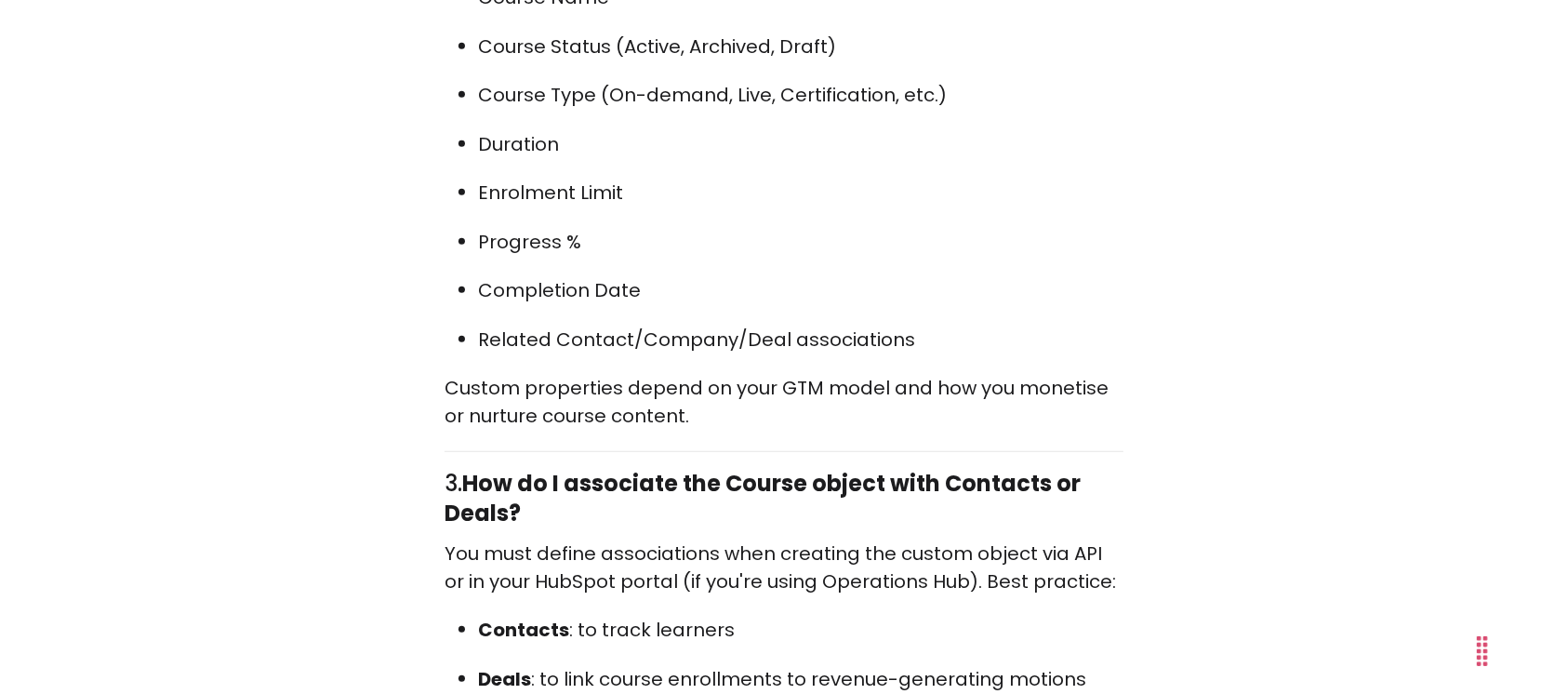 click on "In the rounds of updates and features that HubSpot is shipping, in late 2024, they added an object library. This library contains four new and optionally activated objects: Appointments, Courses, Listings (property), and Services.
In this article, I want to focus on the course object, which has multiple use cases. The most apparent are internal training courses and employee onboarding. So, let’s get into it.
How to fully set up your HubSpot Courses Object
If you want to use the custom object for courses in HubSpot CRM, you would need several key properties to manage and track course-related information effectively. Here are some essential properties to consider:
Core Course Information
Course Name:  This is the primary display property that identifies the course. It's crucial for quick recognition and searching.
Course Code:  A unique identifier for each course, useful for internal reference and integration with other systems.
Description:
Duration:
Location:" at bounding box center (784, -2106) 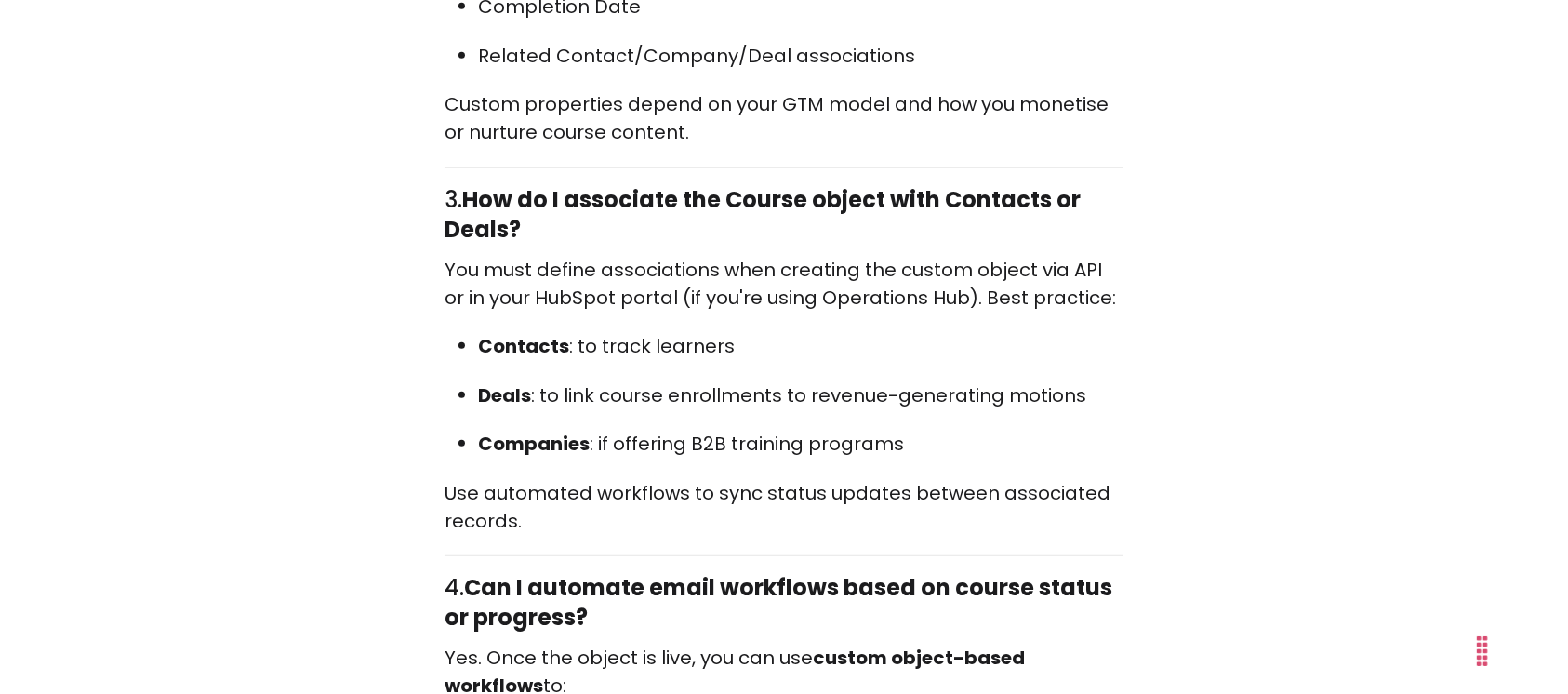 scroll, scrollTop: 8428, scrollLeft: 0, axis: vertical 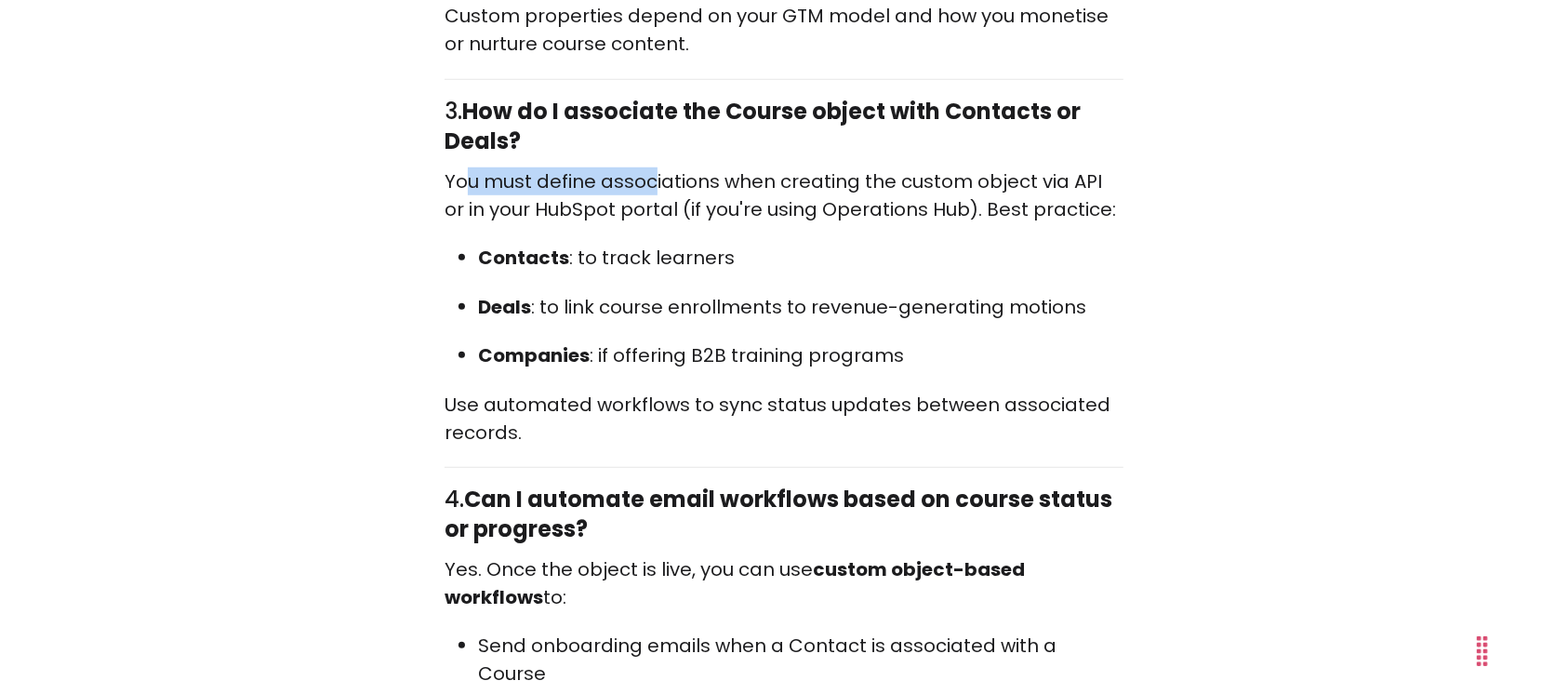 drag, startPoint x: 478, startPoint y: 116, endPoint x: 673, endPoint y: 130, distance: 195.50192 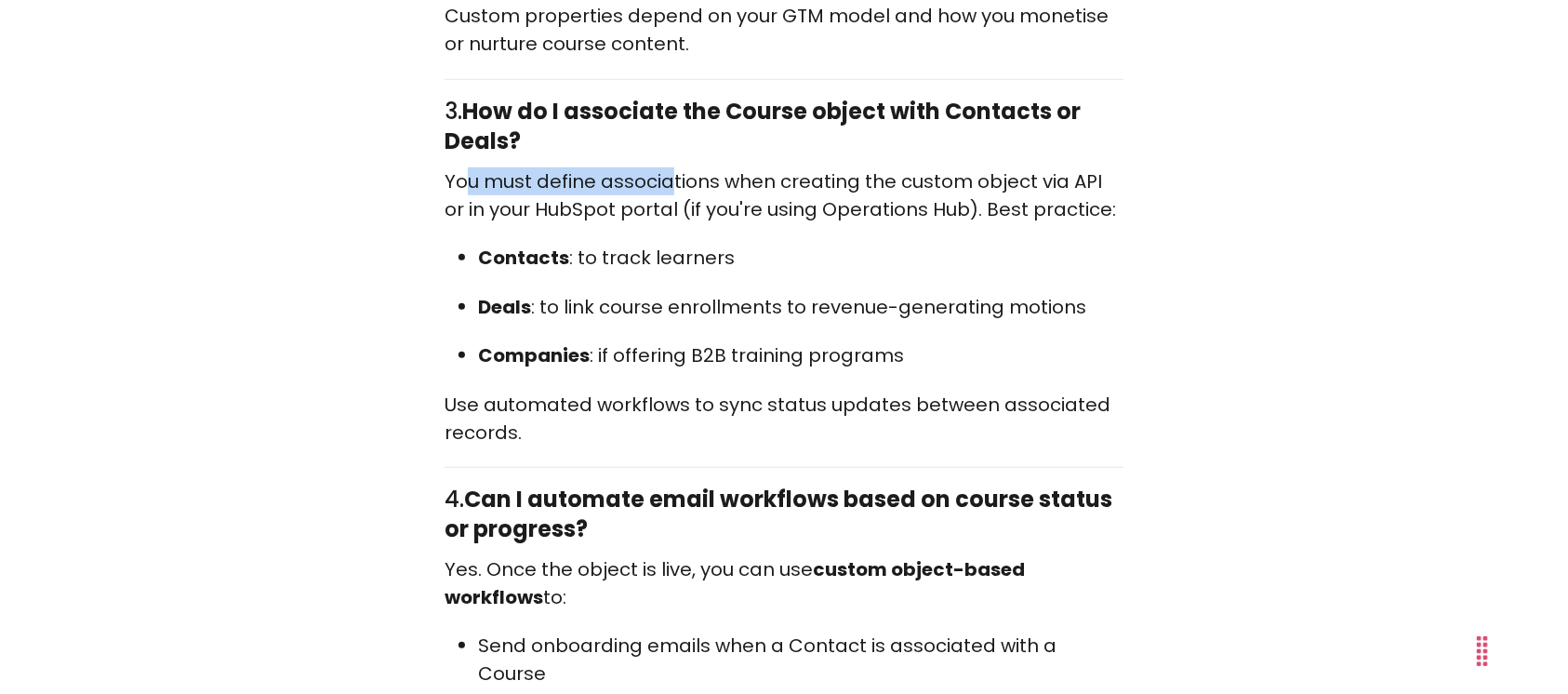 click on "You must define associations when creating the custom object via API or in your HubSpot portal (if you're using Operations Hub). Best practice:" at bounding box center (784, 195) 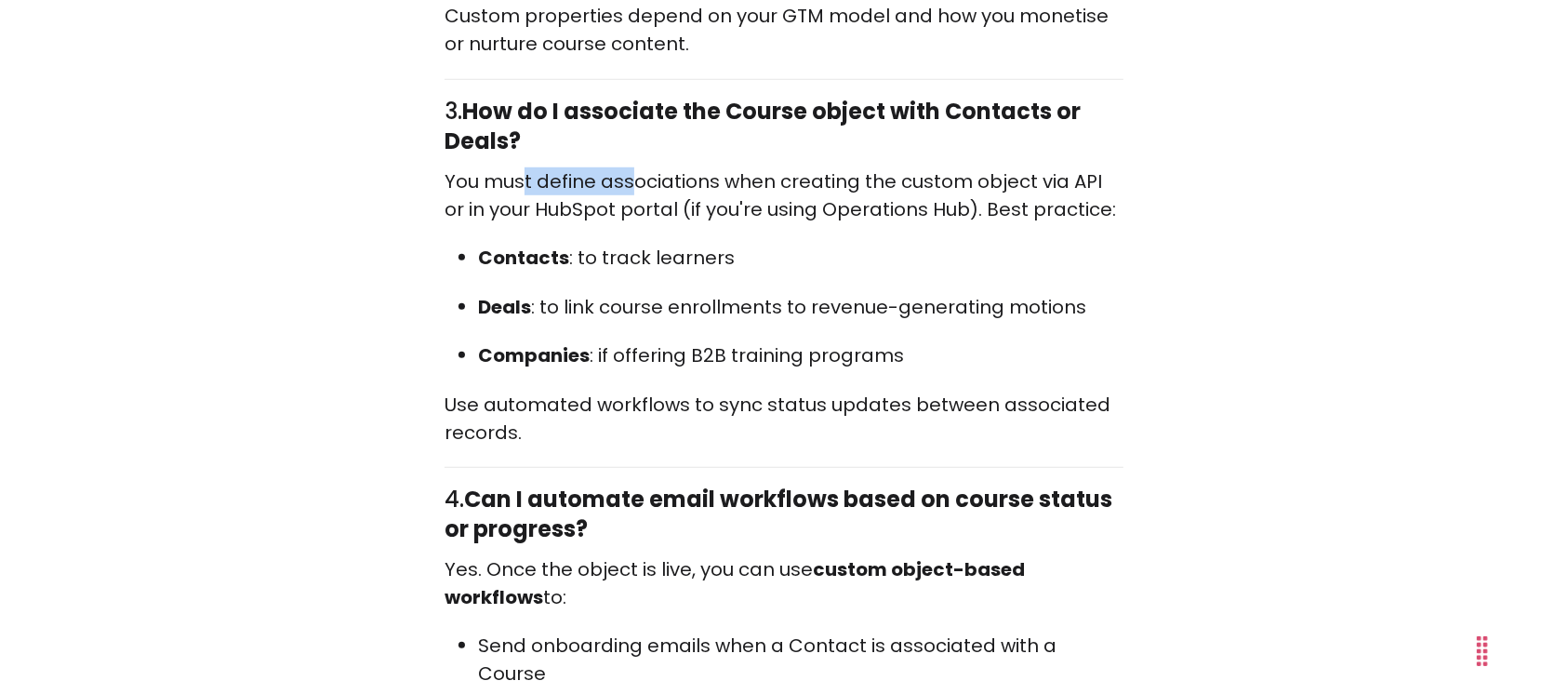 drag, startPoint x: 527, startPoint y: 128, endPoint x: 632, endPoint y: 126, distance: 105.01905 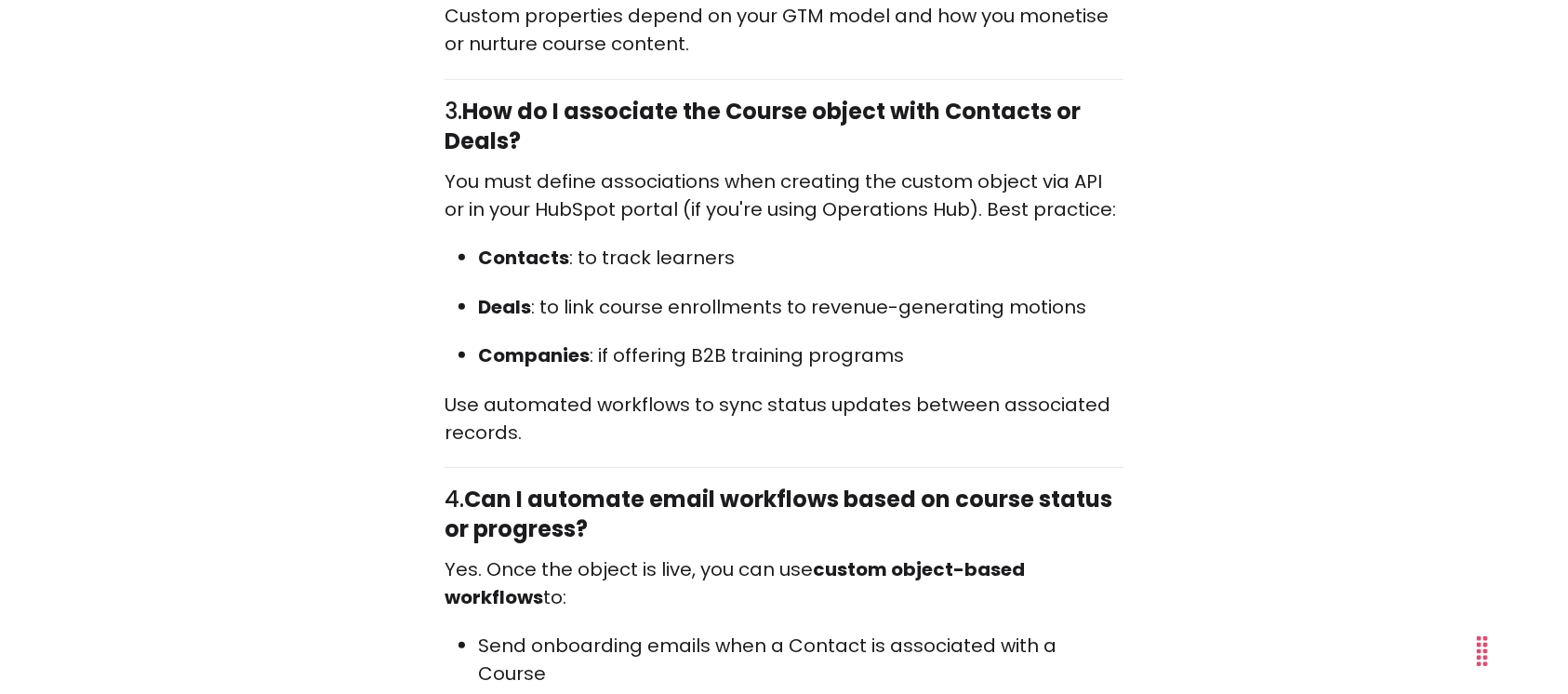 click on "You must define associations when creating the custom object via API or in your HubSpot portal (if you're using Operations Hub). Best practice:" at bounding box center [784, 195] 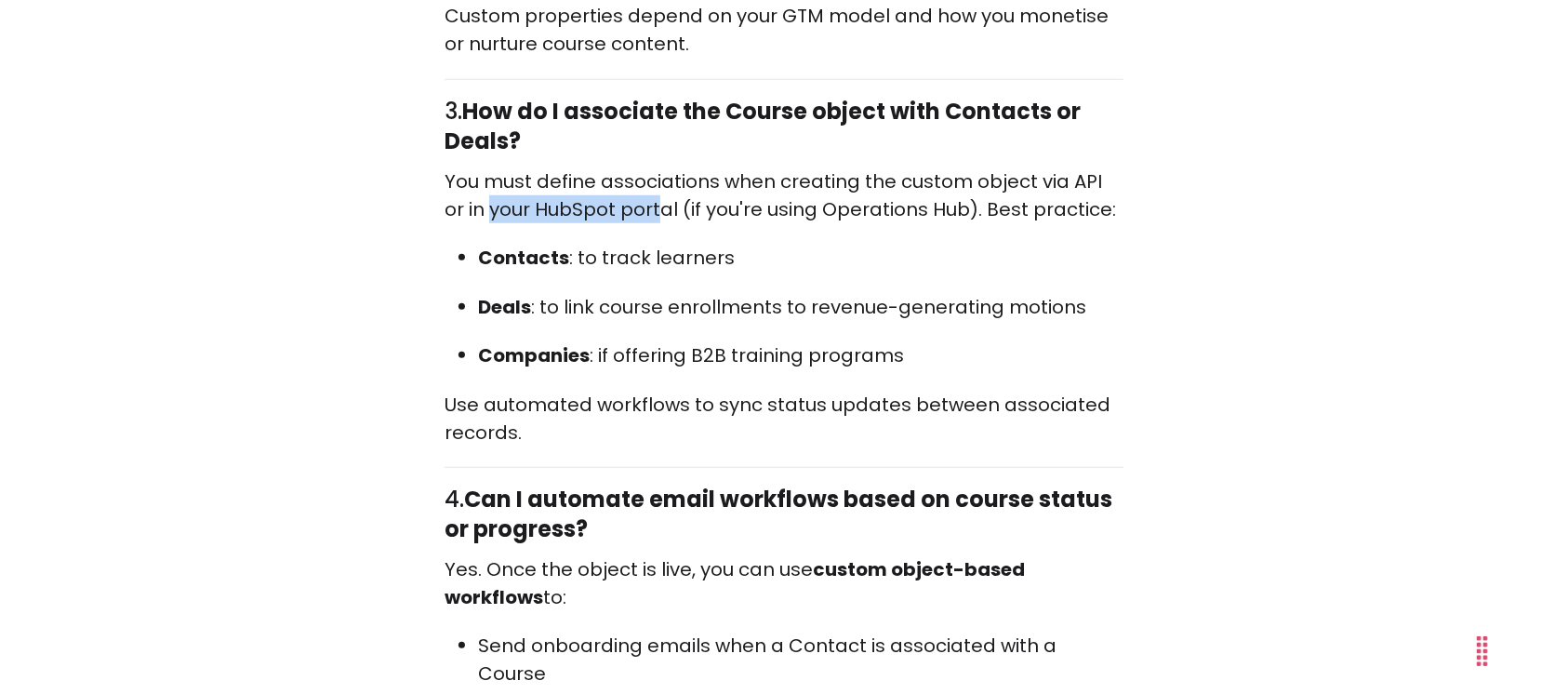 drag, startPoint x: 466, startPoint y: 145, endPoint x: 660, endPoint y: 145, distance: 194 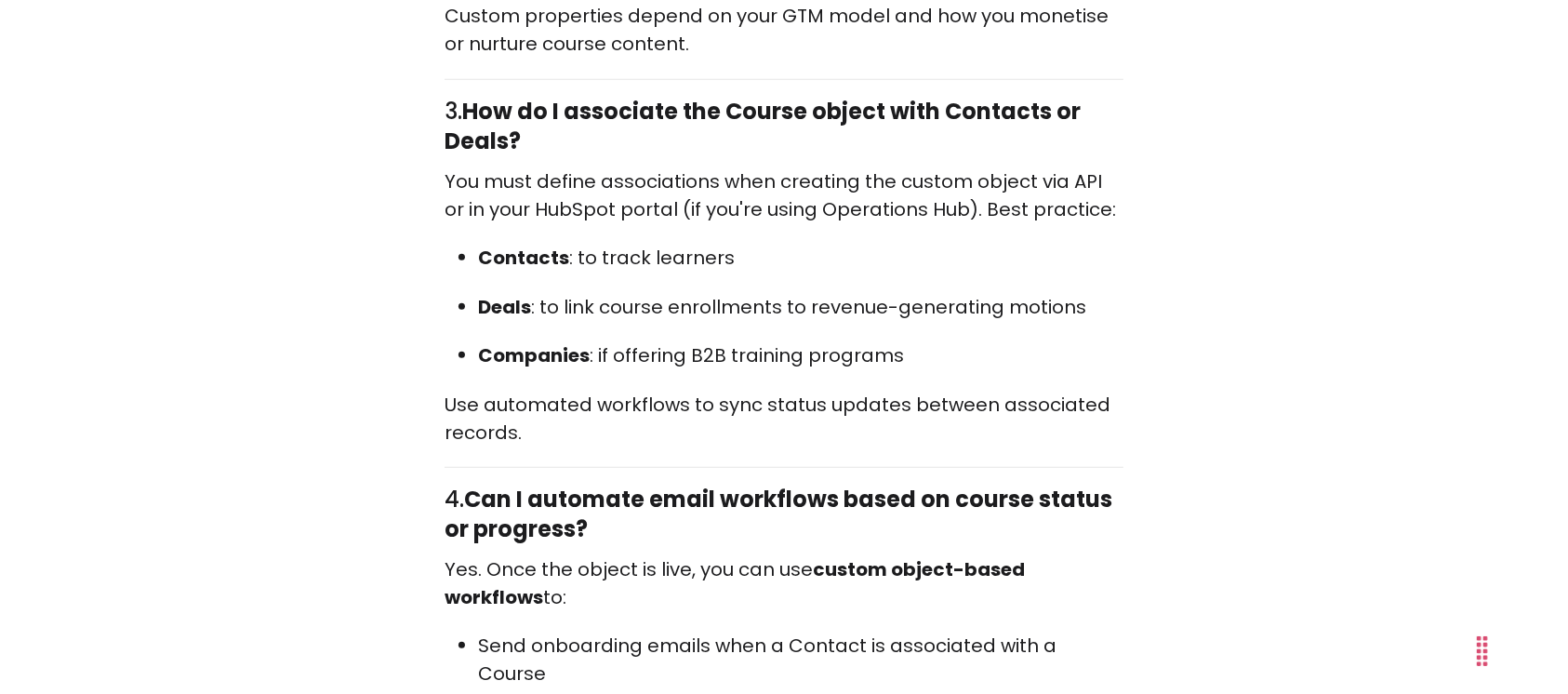 click on "You must define associations when creating the custom object via API or in your HubSpot portal (if you're using Operations Hub). Best practice:" at bounding box center [784, 195] 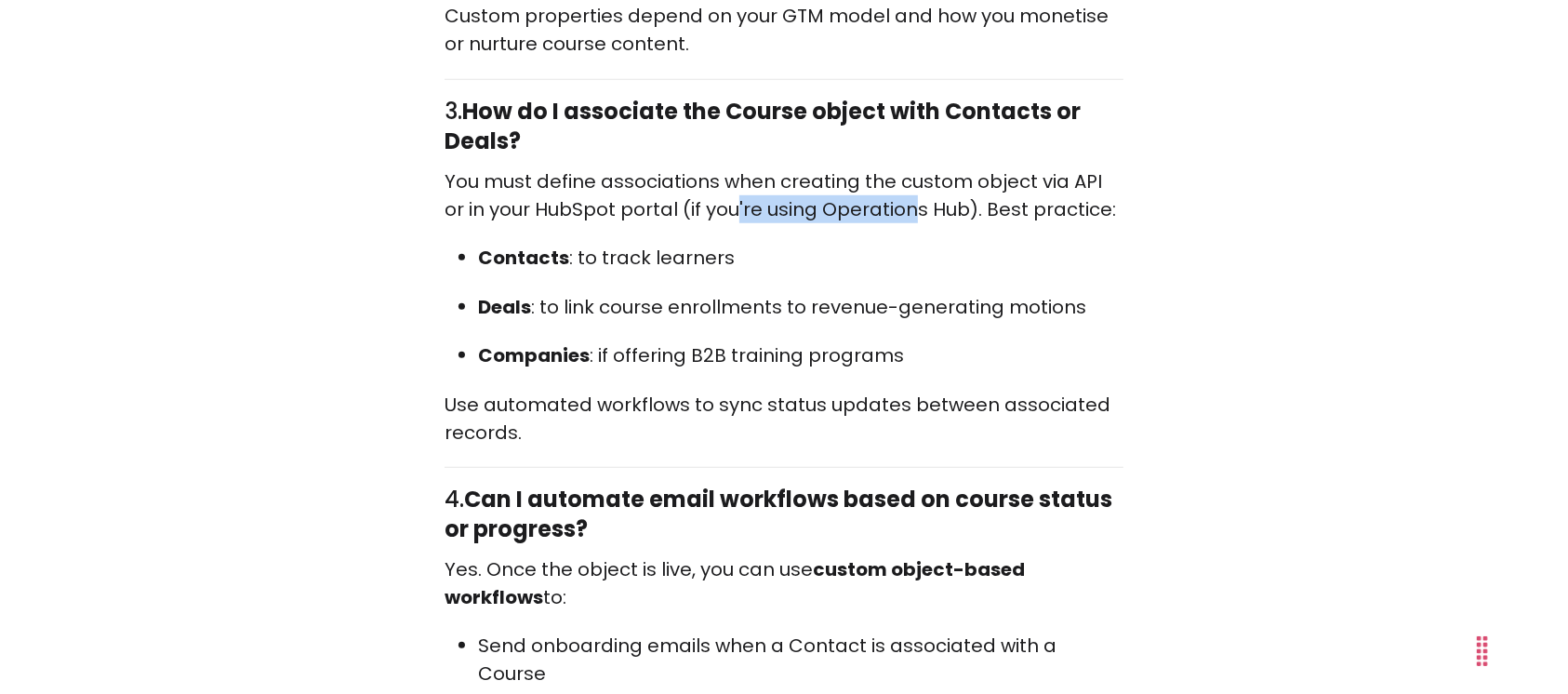 drag, startPoint x: 774, startPoint y: 145, endPoint x: 890, endPoint y: 145, distance: 116 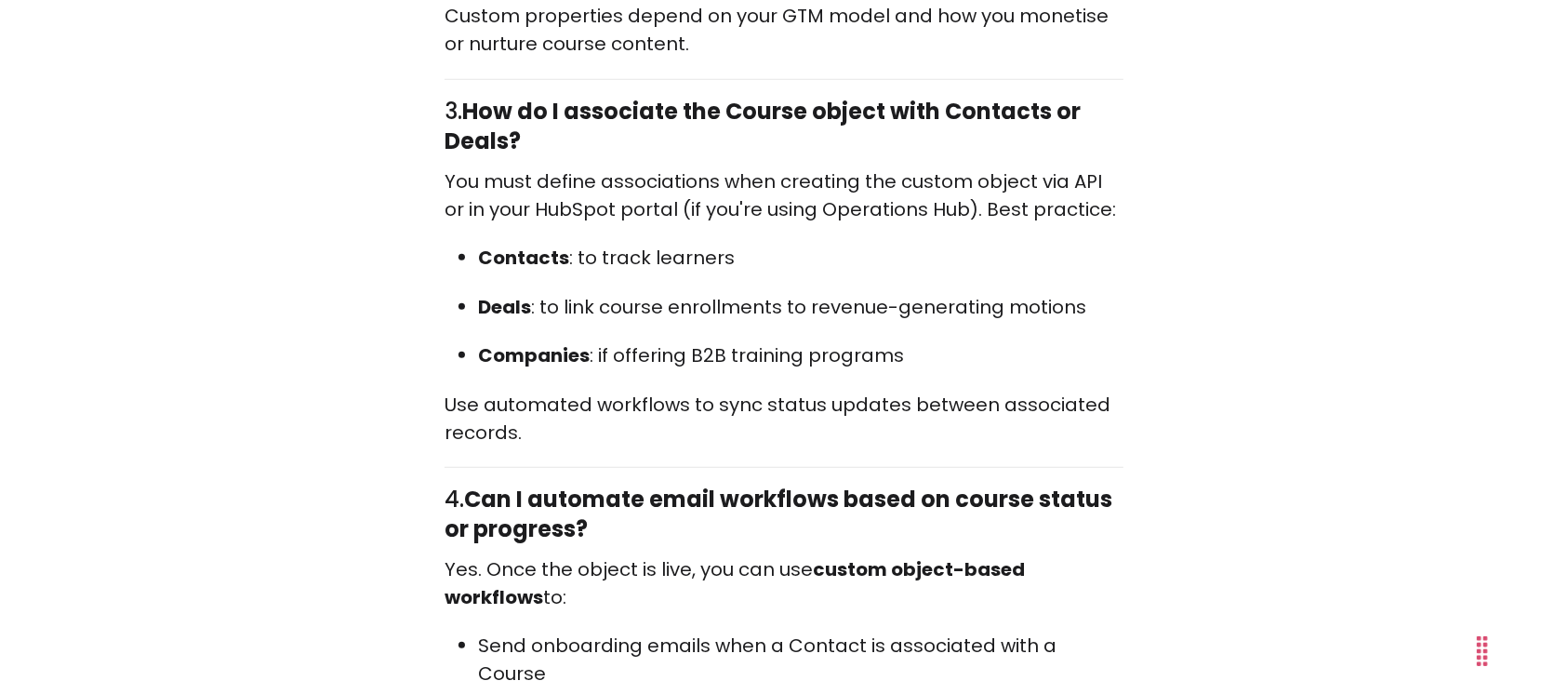 click on "You must define associations when creating the custom object via API or in your HubSpot portal (if you're using Operations Hub). Best practice:" at bounding box center [784, 195] 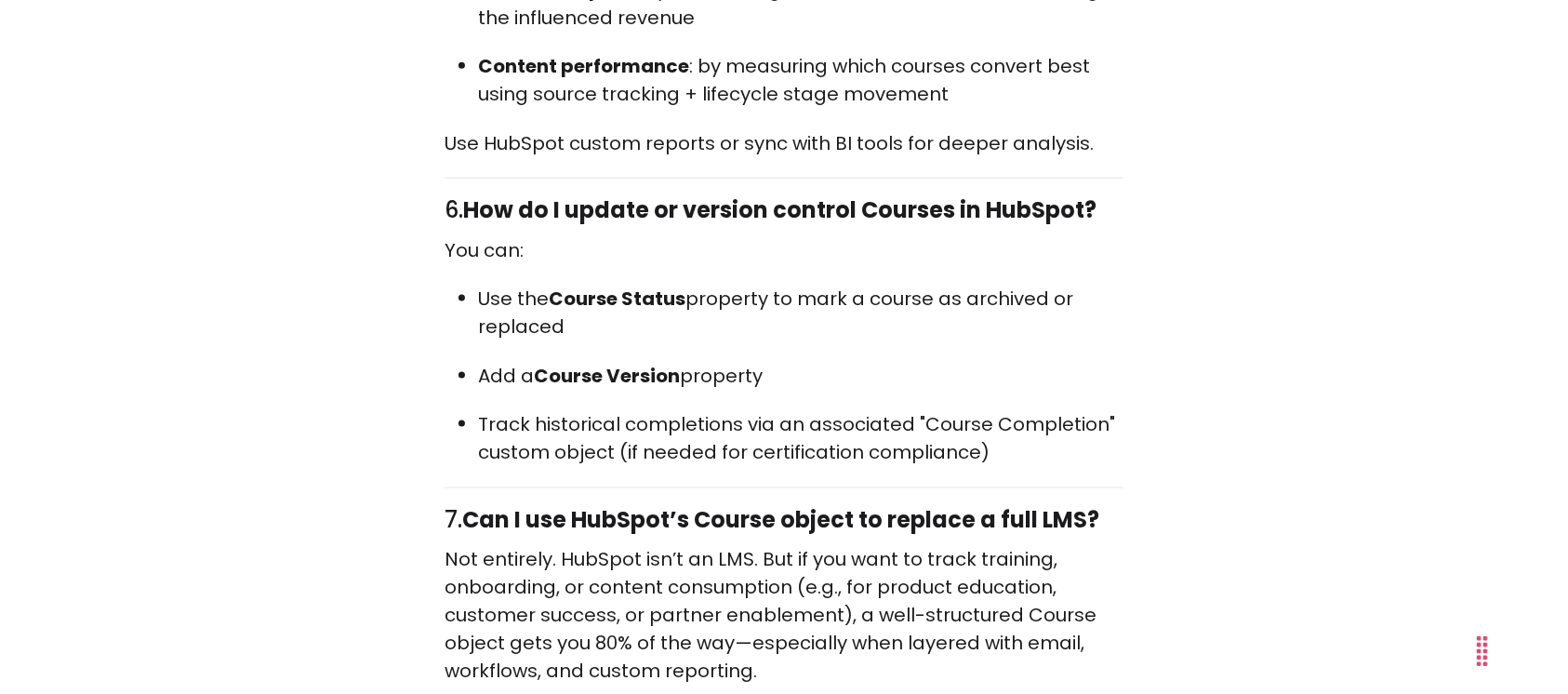 scroll, scrollTop: 9545, scrollLeft: 0, axis: vertical 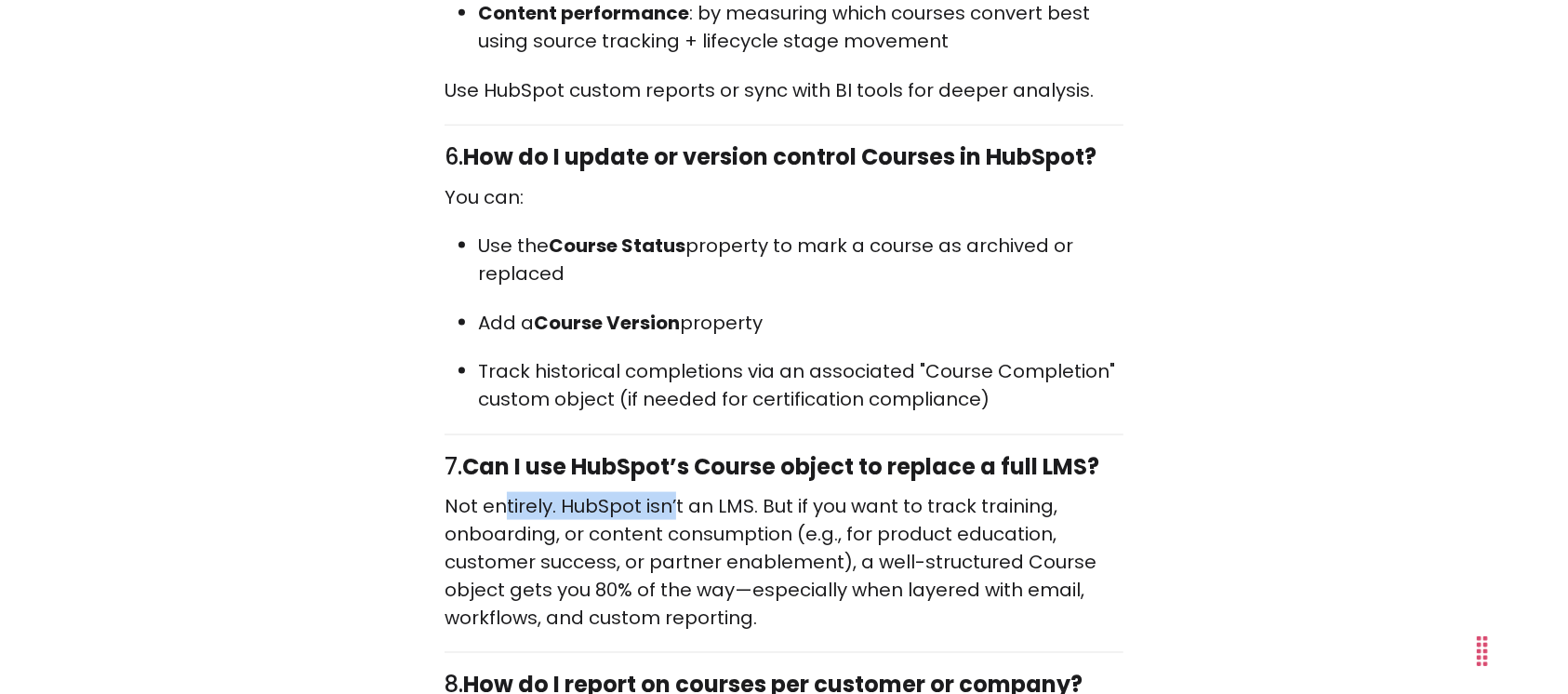 drag, startPoint x: 506, startPoint y: 426, endPoint x: 742, endPoint y: 427, distance: 236.00212 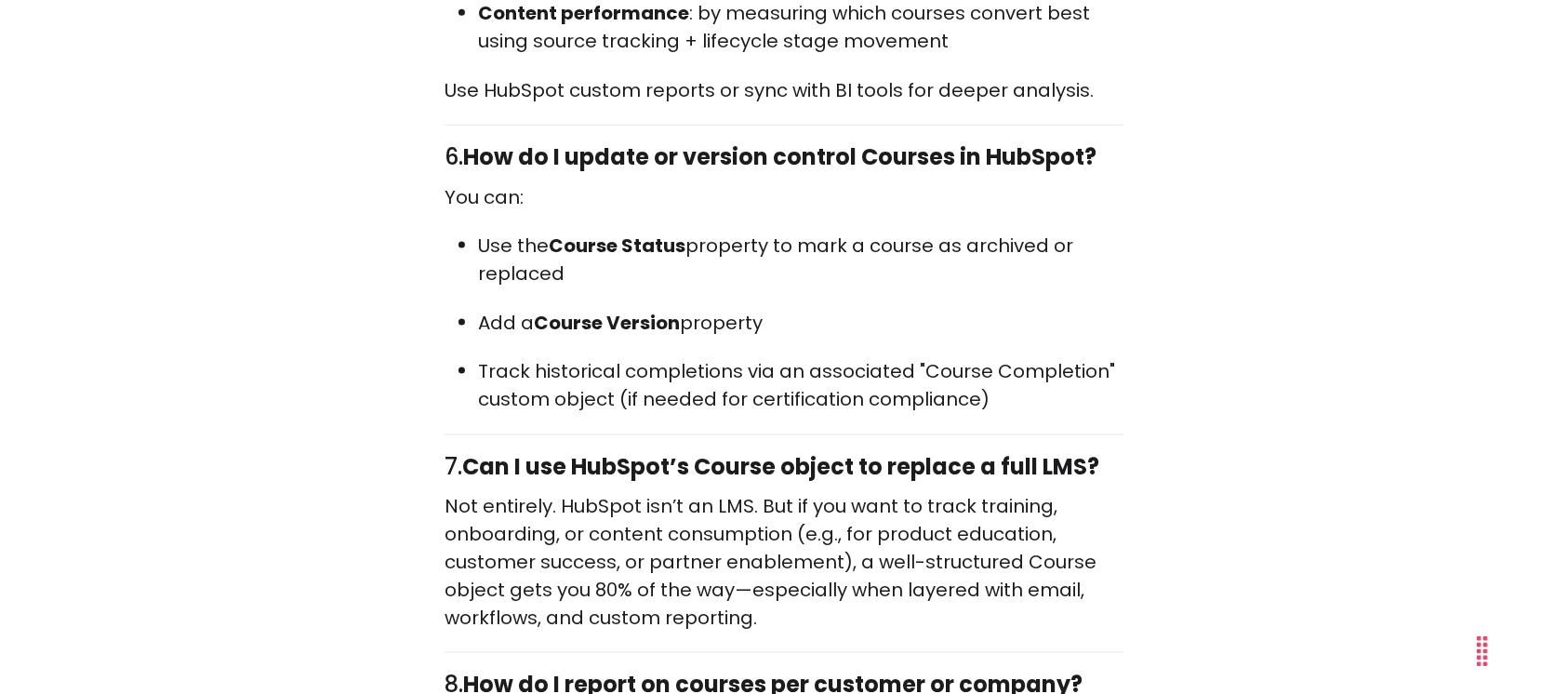 click on "Not entirely. HubSpot isn’t an LMS. But if you want to track training, onboarding, or content consumption (e.g., for product education, customer success, or partner enablement), a well-structured Course object gets you 80% of the way—especially when layered with email, workflows, and custom reporting." at bounding box center (784, 562) 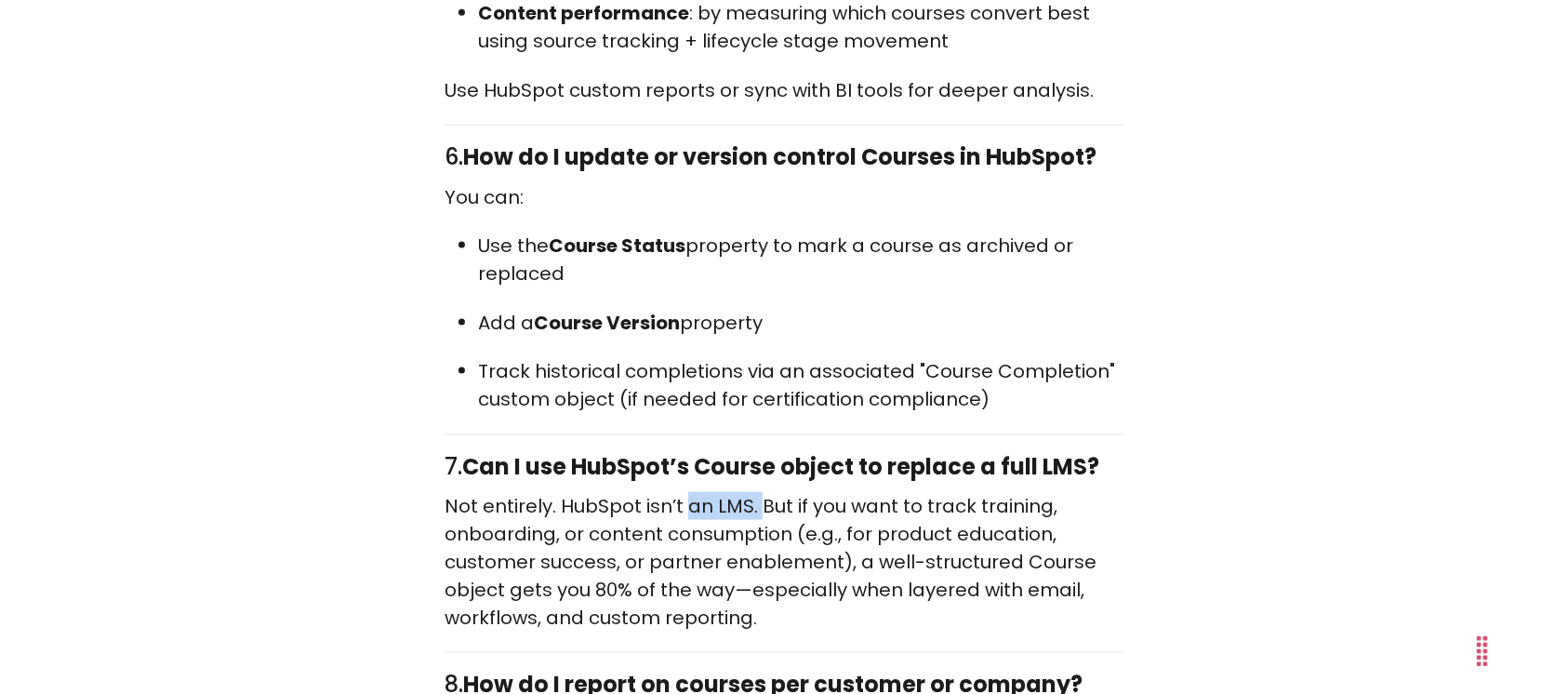 drag, startPoint x: 690, startPoint y: 414, endPoint x: 764, endPoint y: 414, distance: 74 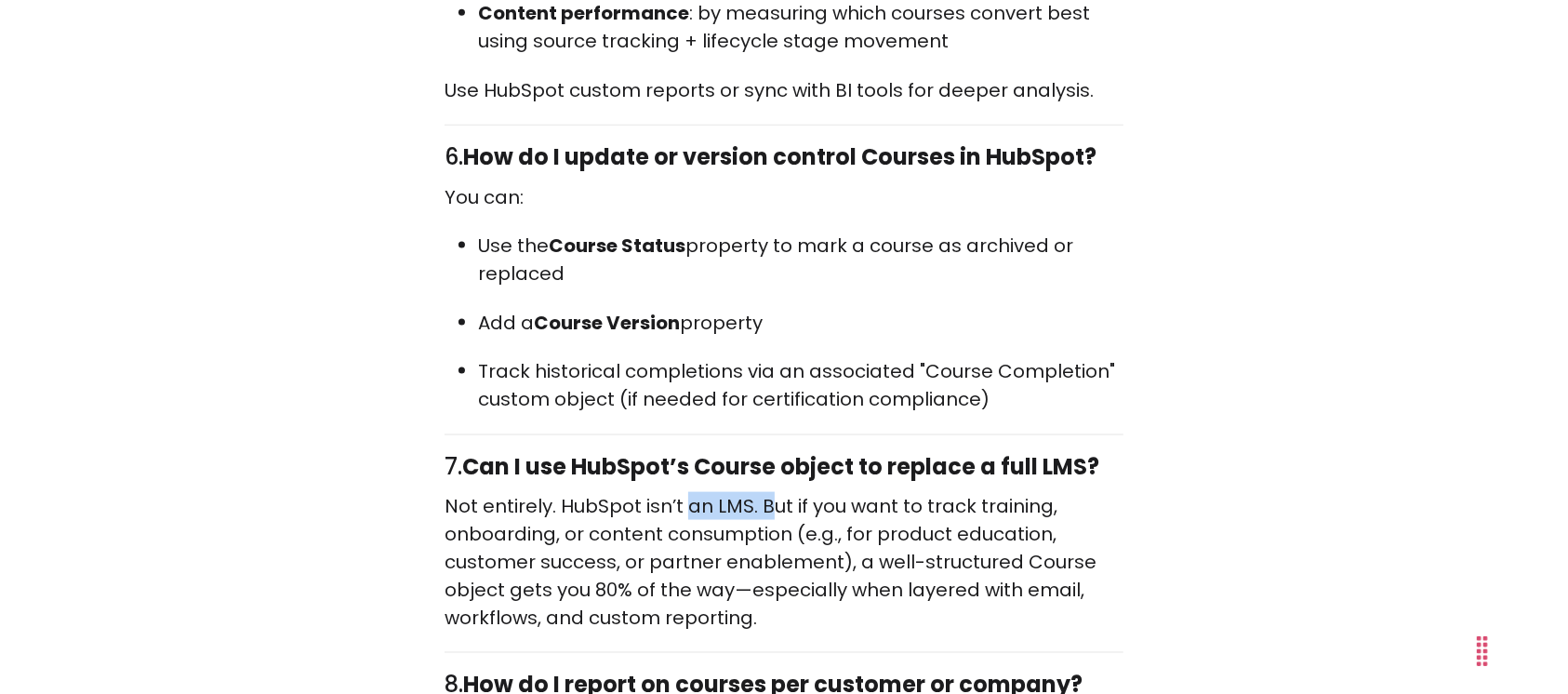 click on "Not entirely. HubSpot isn’t an LMS. But if you want to track training, onboarding, or content consumption (e.g., for product education, customer success, or partner enablement), a well-structured Course object gets you 80% of the way—especially when layered with email, workflows, and custom reporting." at bounding box center (784, 562) 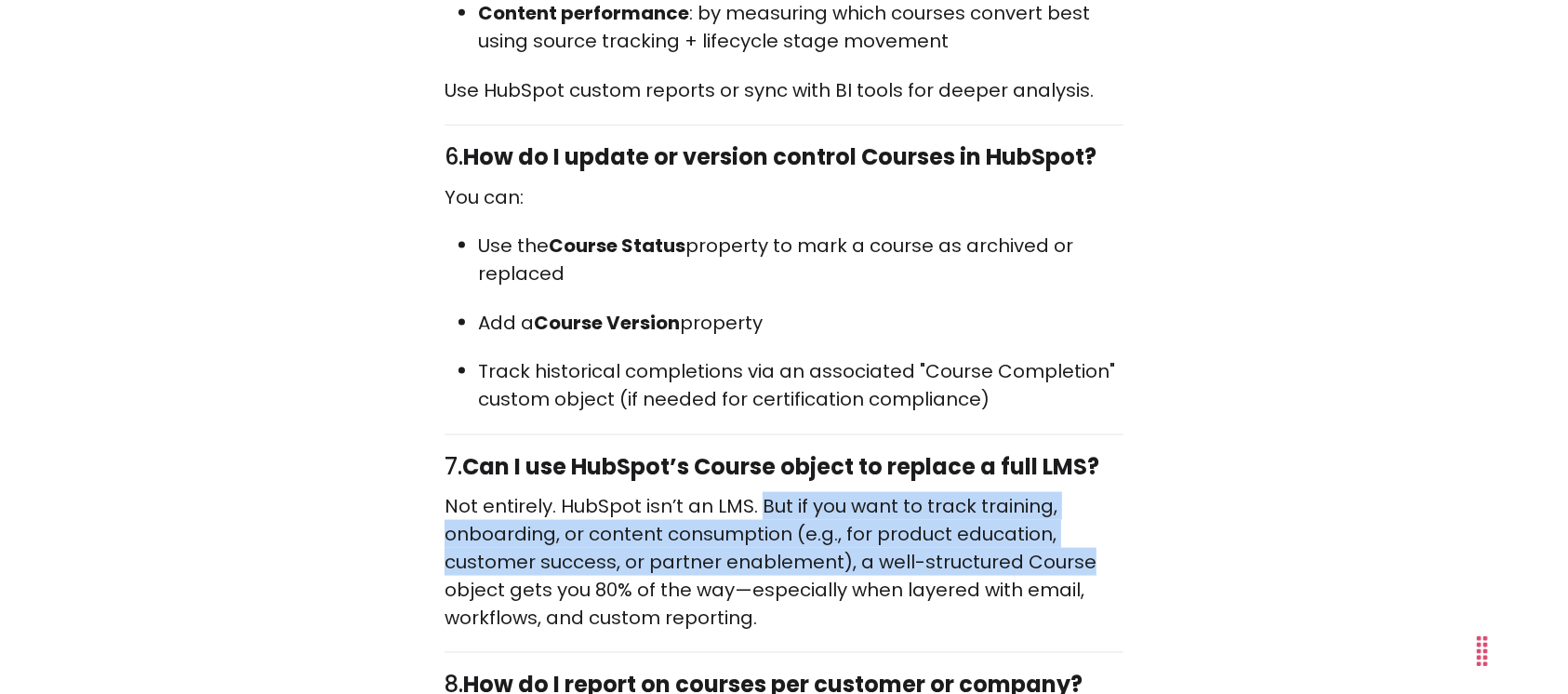 drag, startPoint x: 757, startPoint y: 414, endPoint x: 1101, endPoint y: 473, distance: 349.0229 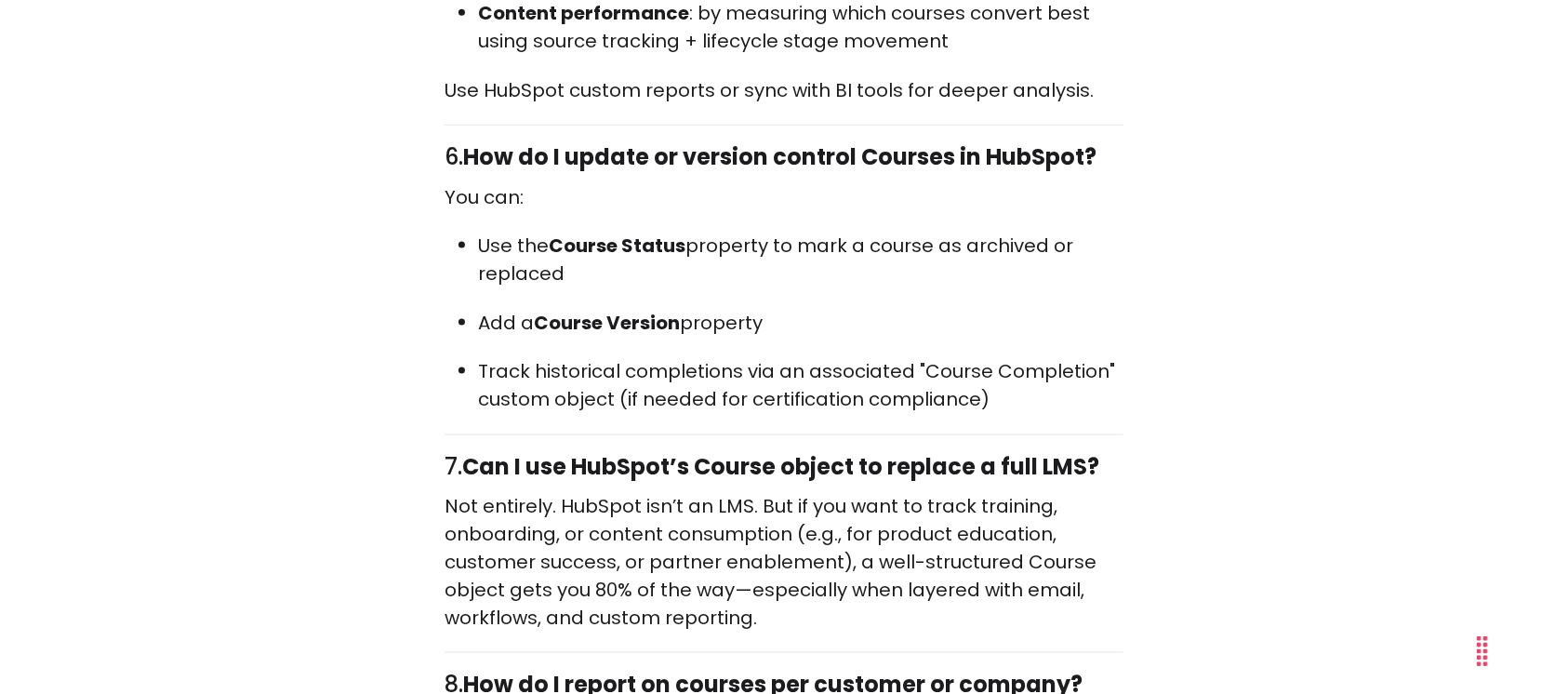 click on "Not entirely. HubSpot isn’t an LMS. But if you want to track training, onboarding, or content consumption (e.g., for product education, customer success, or partner enablement), a well-structured Course object gets you 80% of the way—especially when layered with email, workflows, and custom reporting." at bounding box center (784, 562) 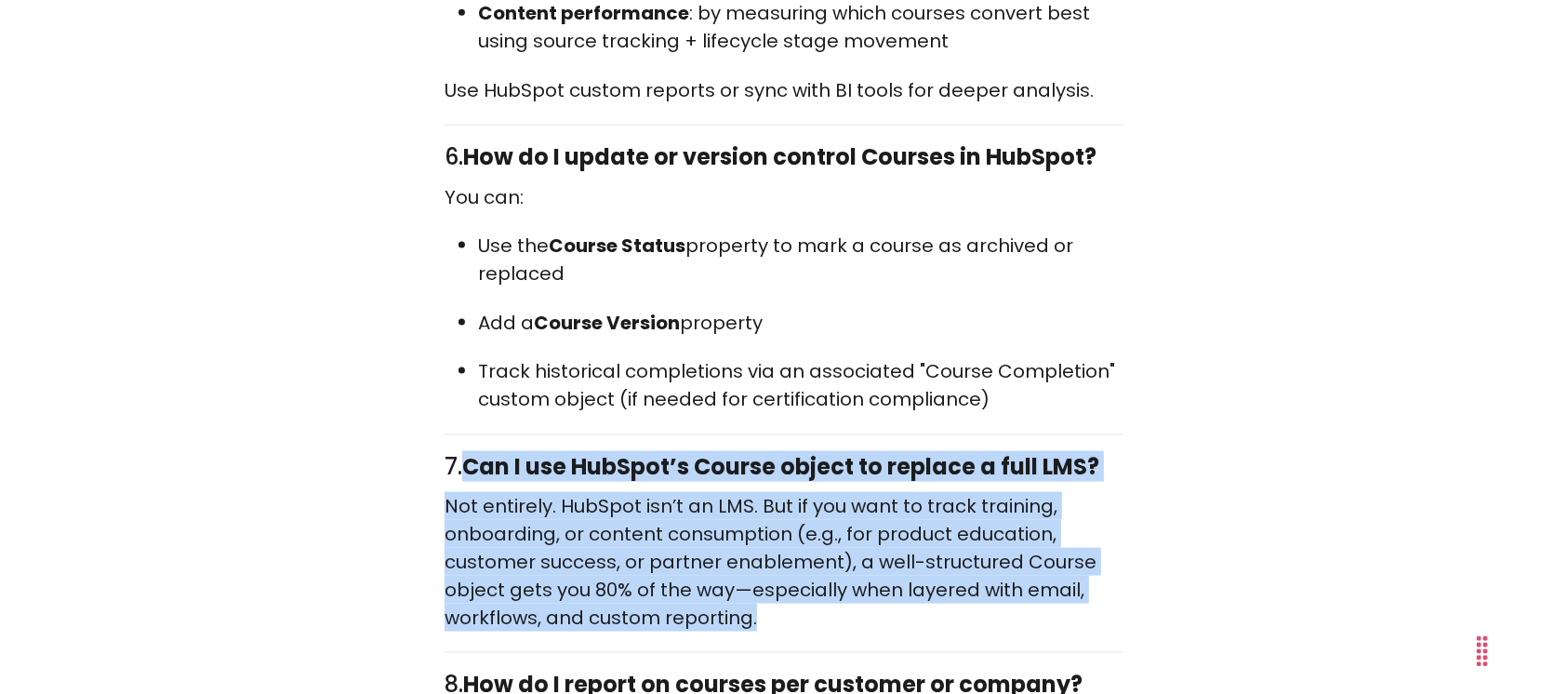 drag, startPoint x: 774, startPoint y: 532, endPoint x: 468, endPoint y: 387, distance: 338.6163 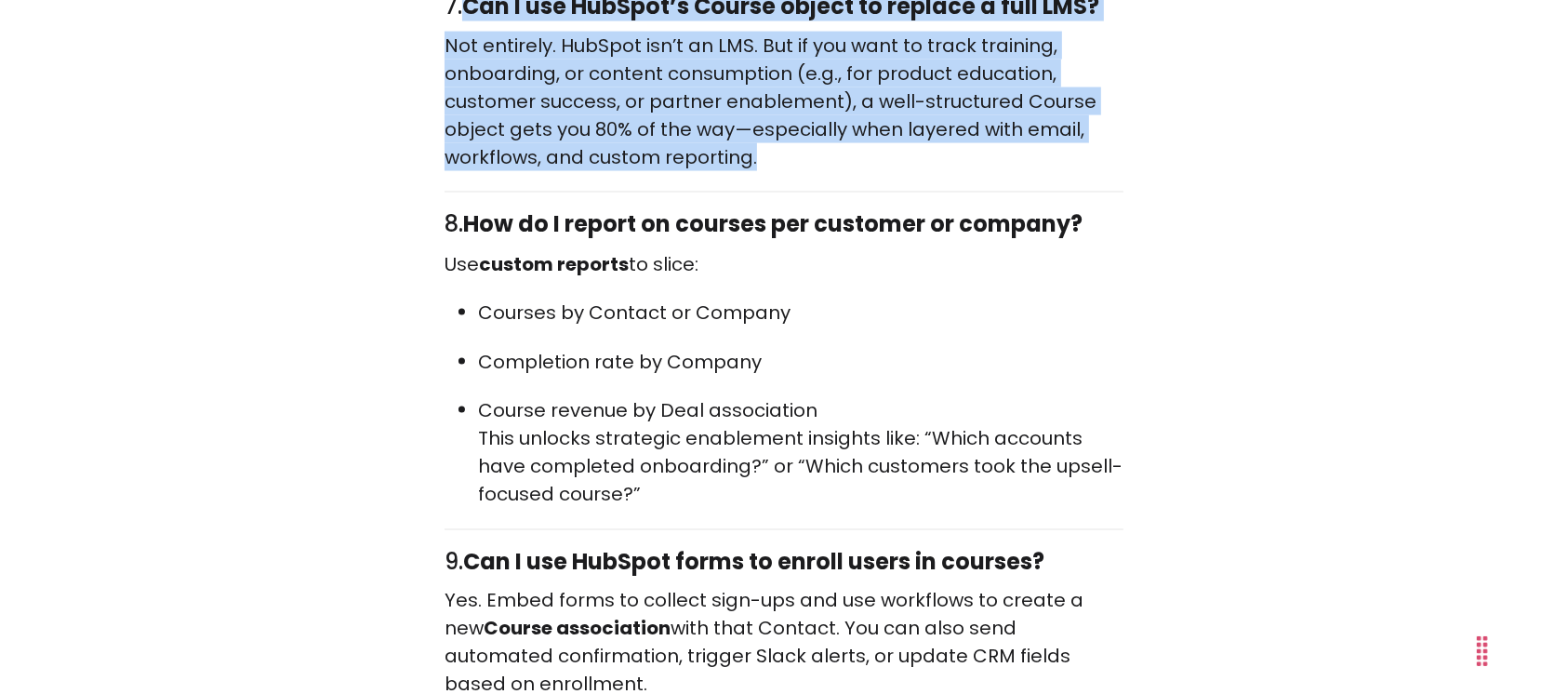 scroll, scrollTop: 10165, scrollLeft: 0, axis: vertical 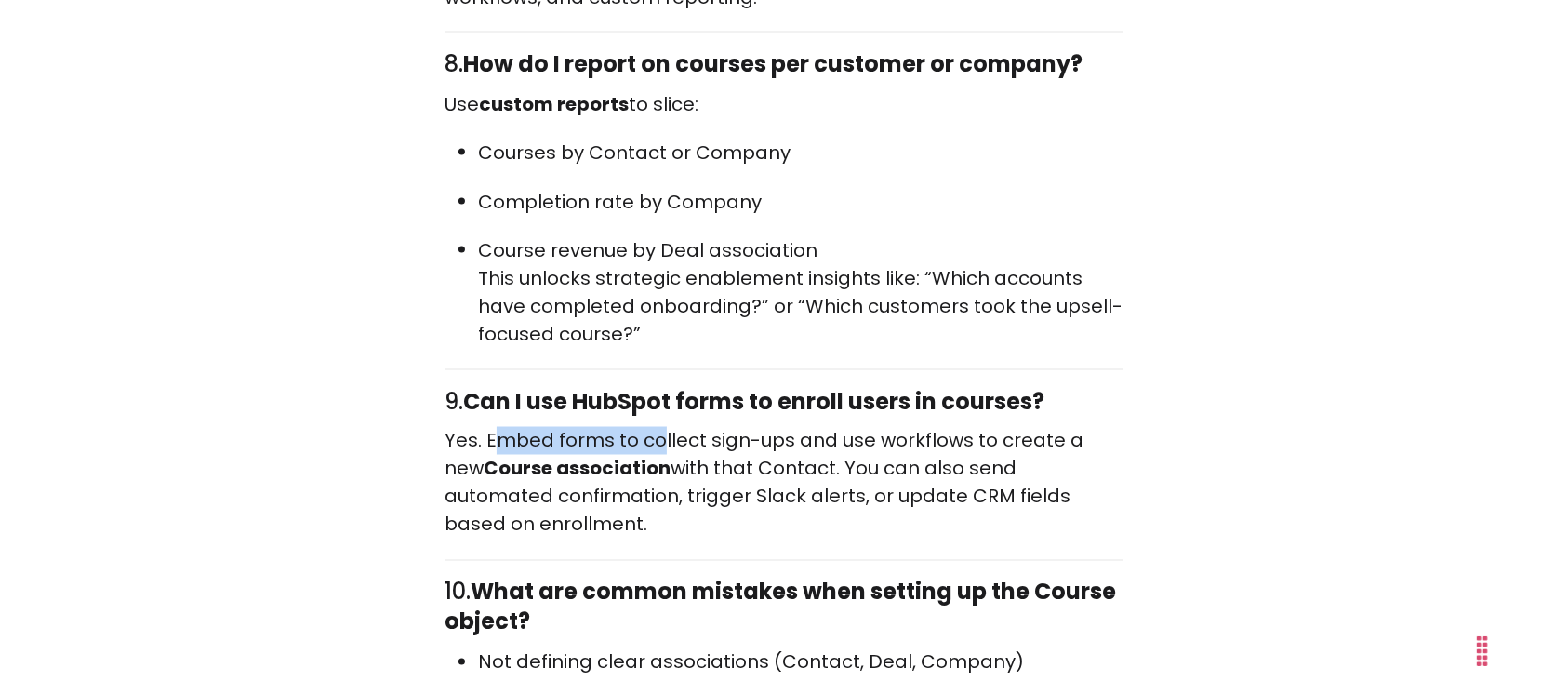 drag, startPoint x: 498, startPoint y: 350, endPoint x: 662, endPoint y: 358, distance: 164.19501 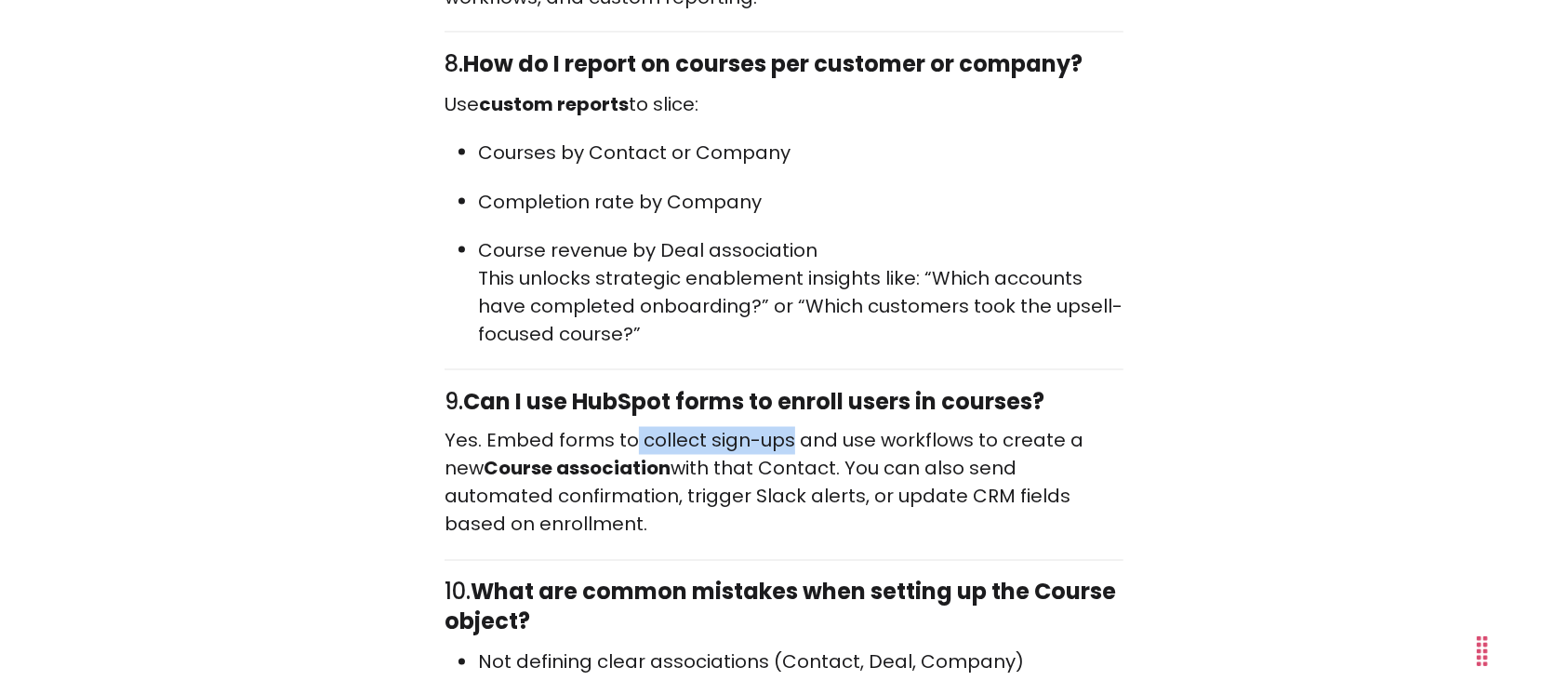 drag, startPoint x: 632, startPoint y: 350, endPoint x: 790, endPoint y: 351, distance: 158.00316 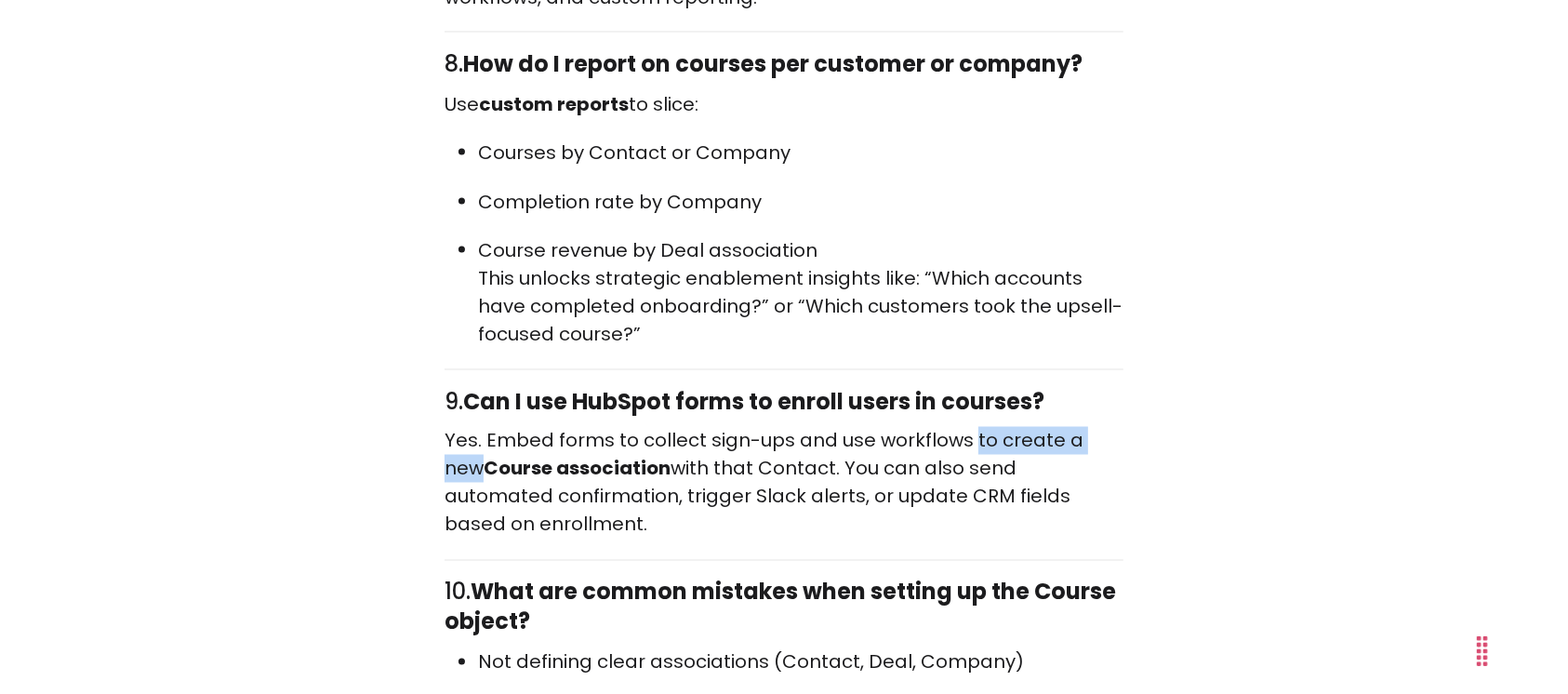 drag, startPoint x: 968, startPoint y: 350, endPoint x: 1133, endPoint y: 357, distance: 165.1484 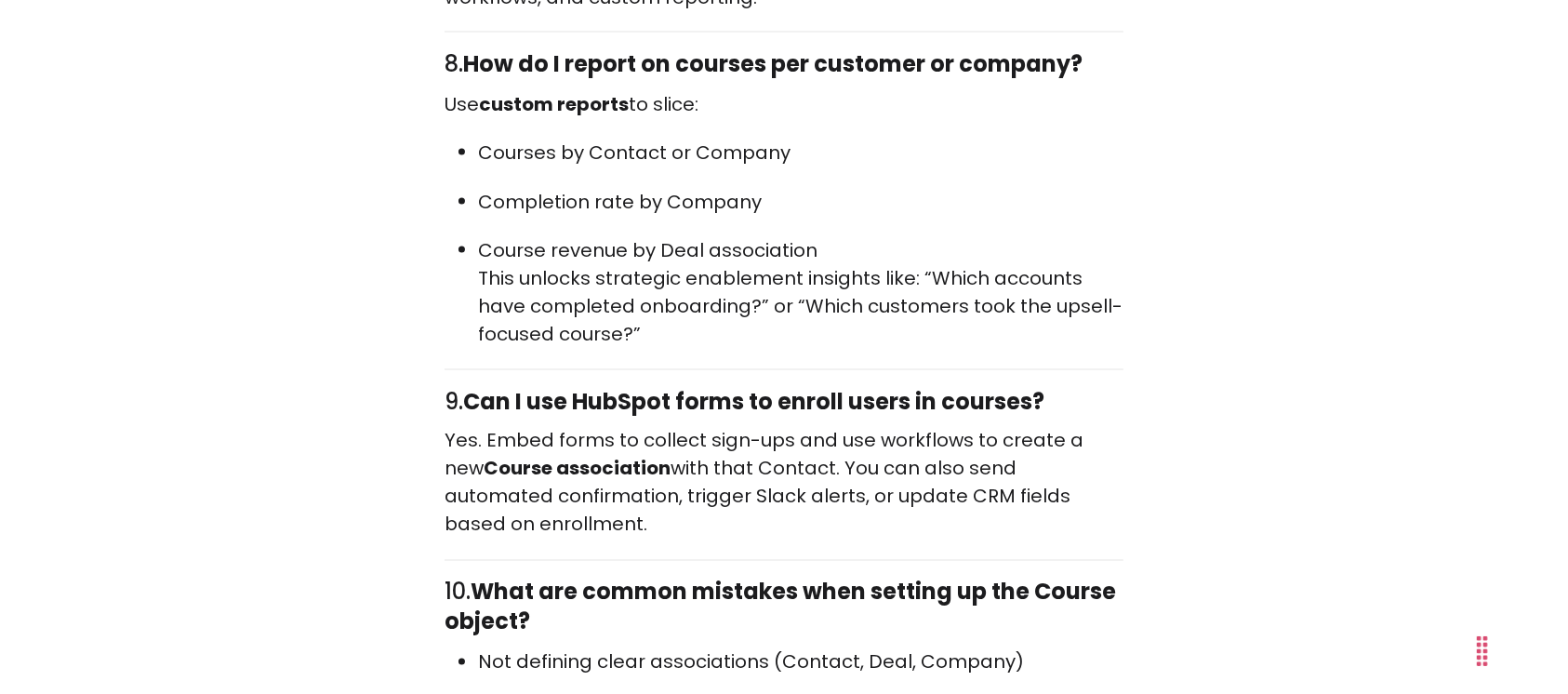click on "Course association" at bounding box center [577, 469] 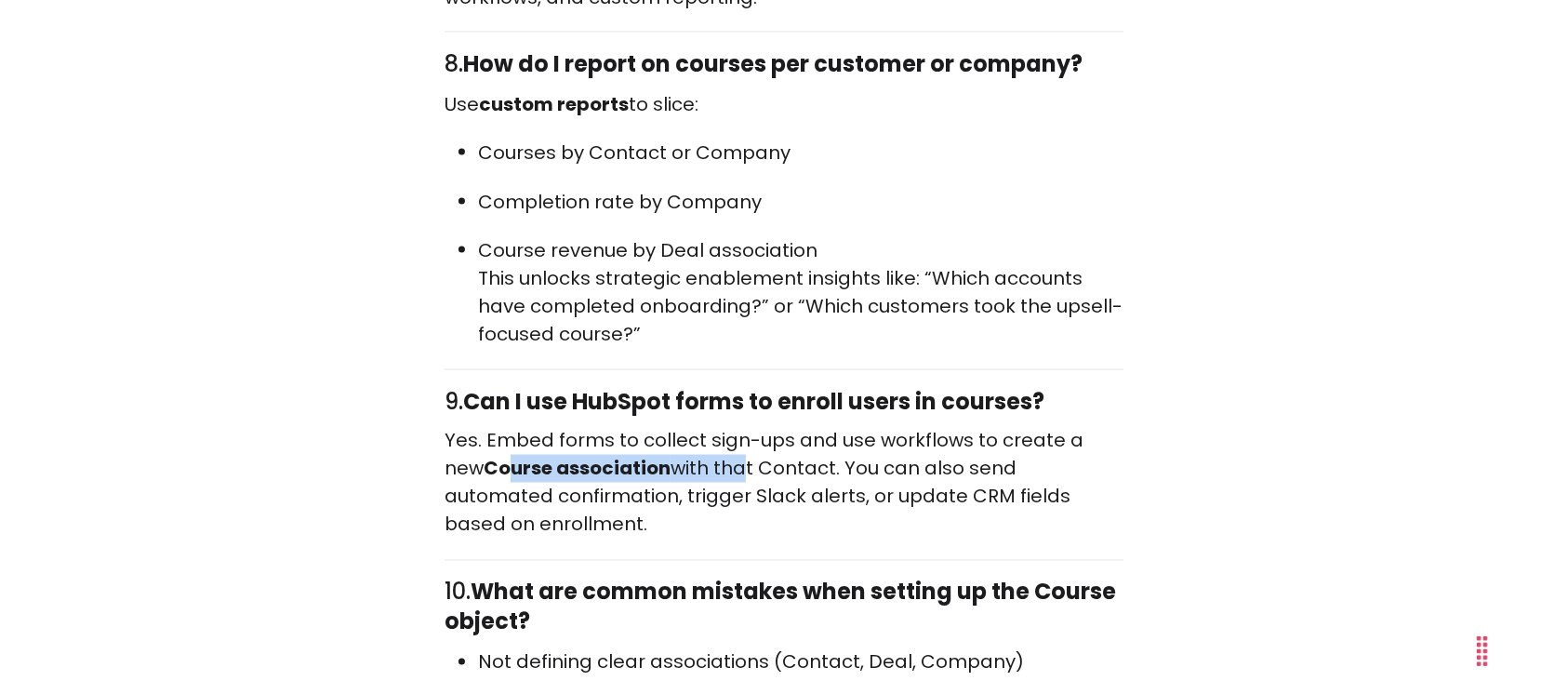 drag, startPoint x: 469, startPoint y: 380, endPoint x: 695, endPoint y: 383, distance: 226.01991 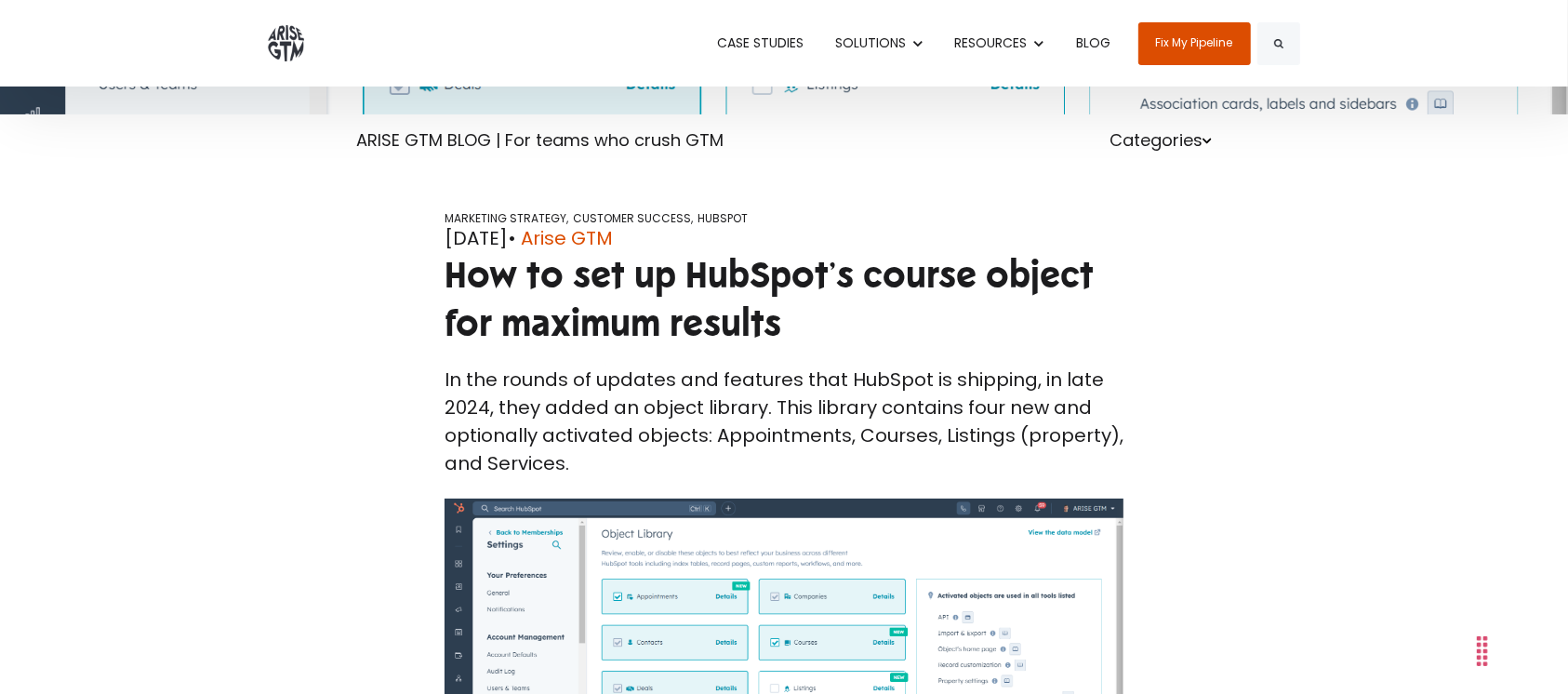 scroll, scrollTop: 0, scrollLeft: 0, axis: both 